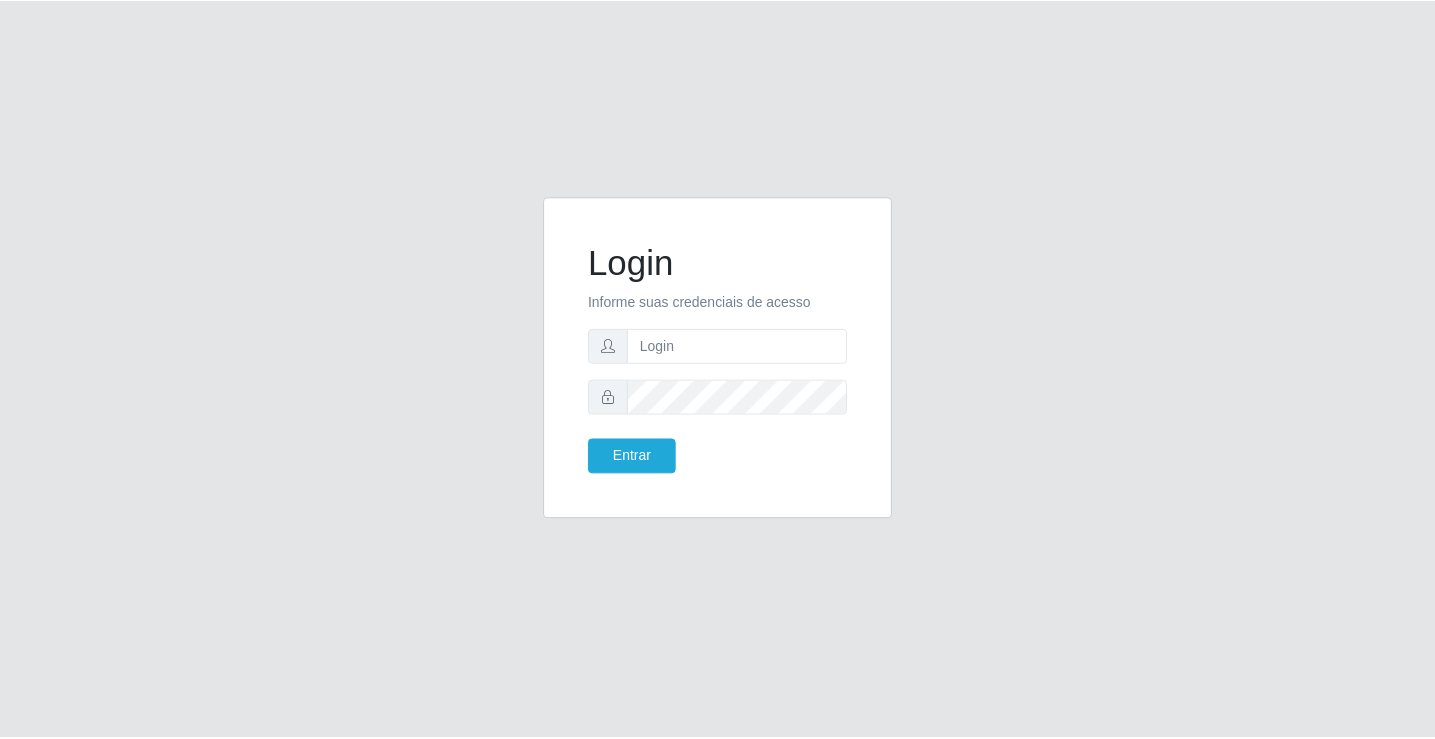 scroll, scrollTop: 0, scrollLeft: 0, axis: both 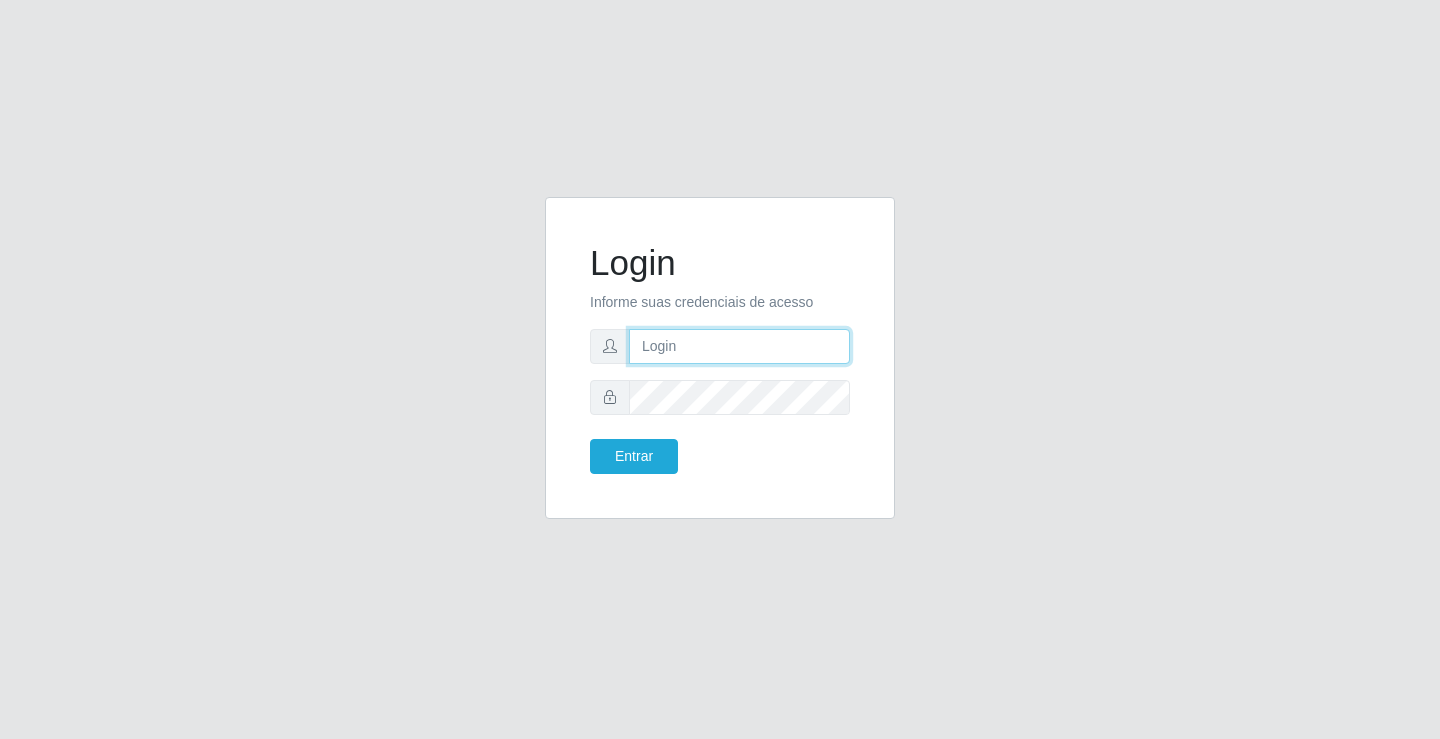 click at bounding box center (739, 346) 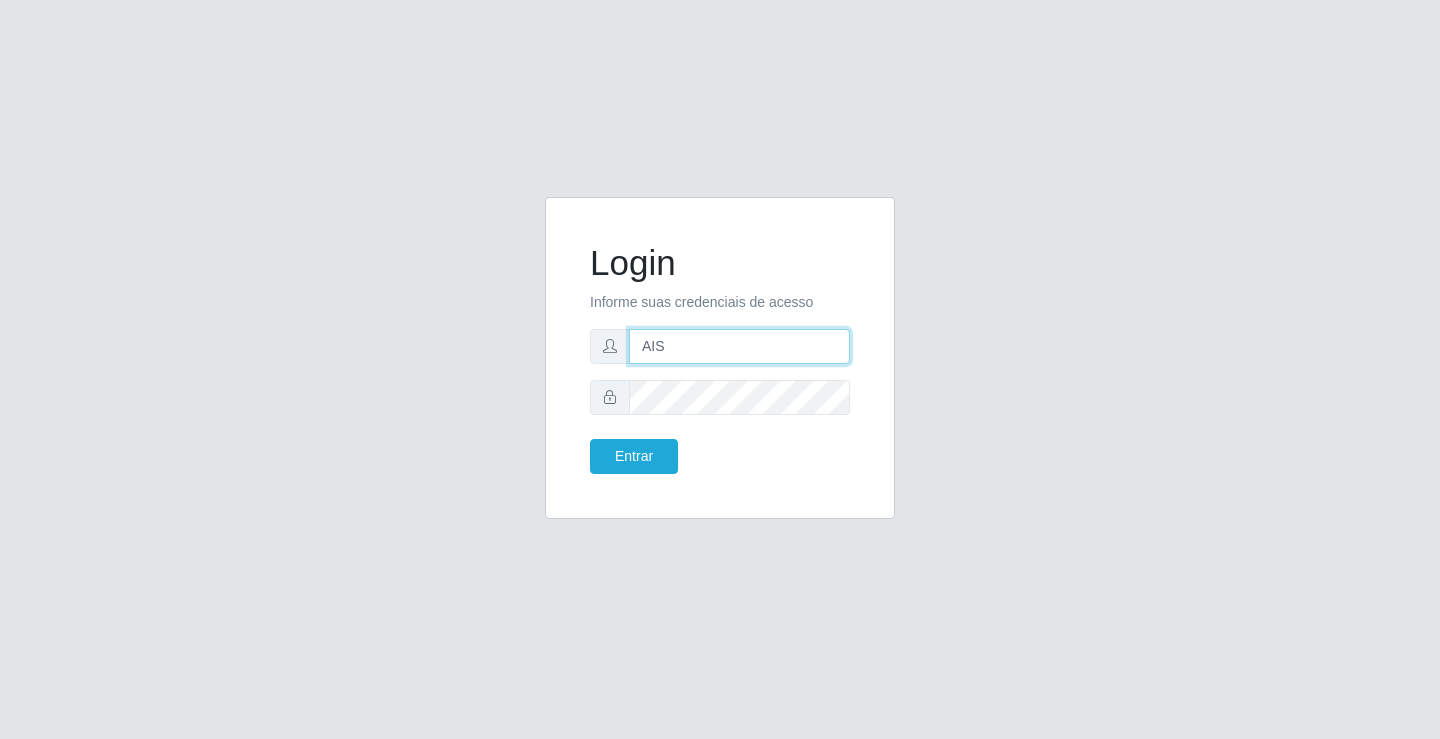 type on "[EMAIL]" 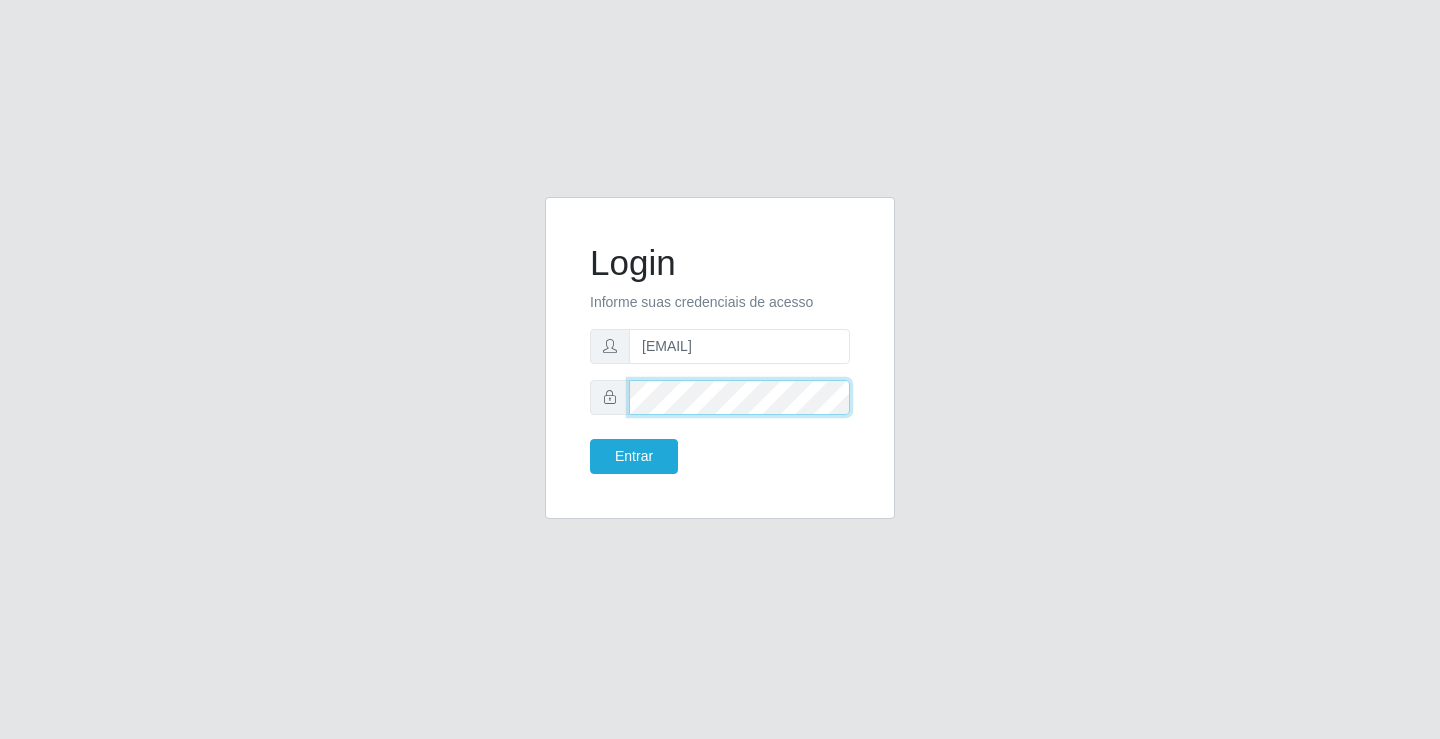 click on "Entrar" at bounding box center [634, 456] 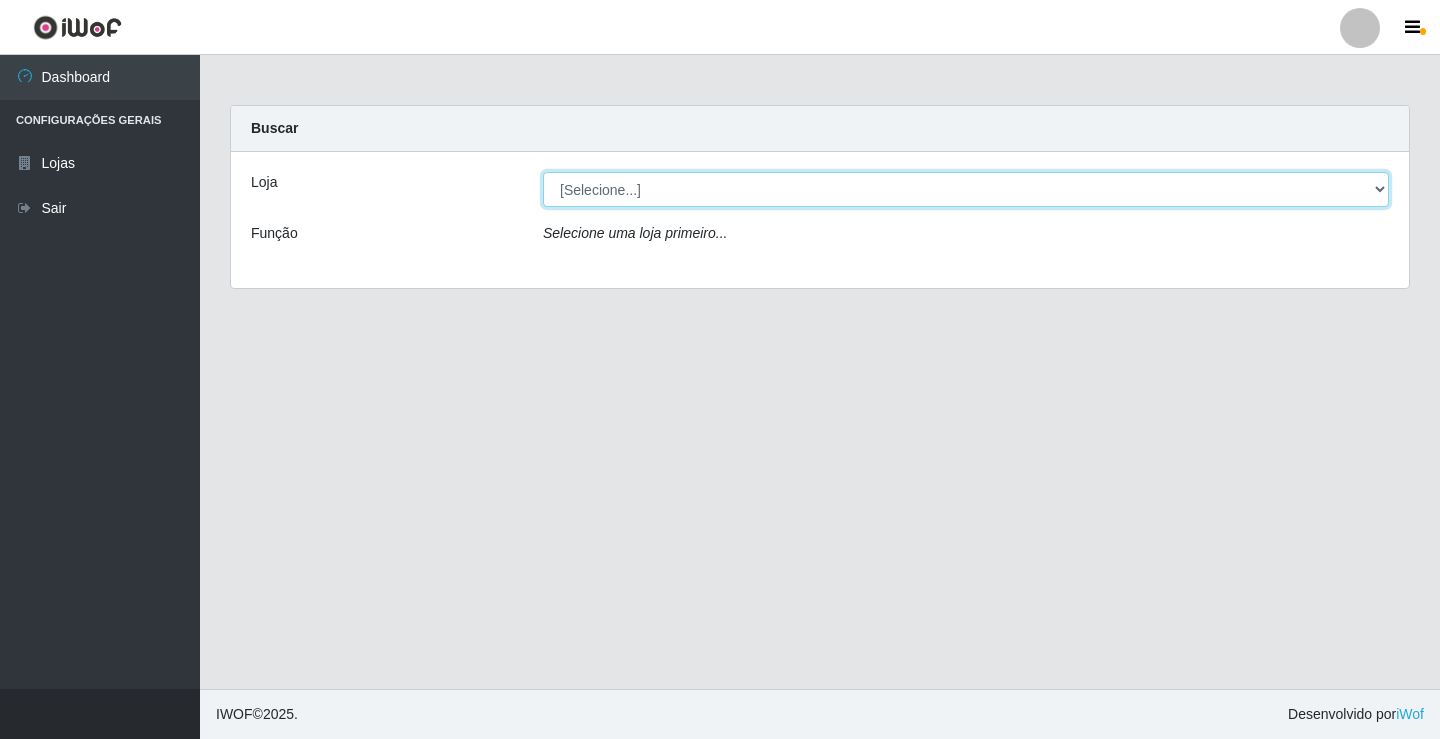 click on "[Selecione...] Ideal - Conceição" at bounding box center (966, 189) 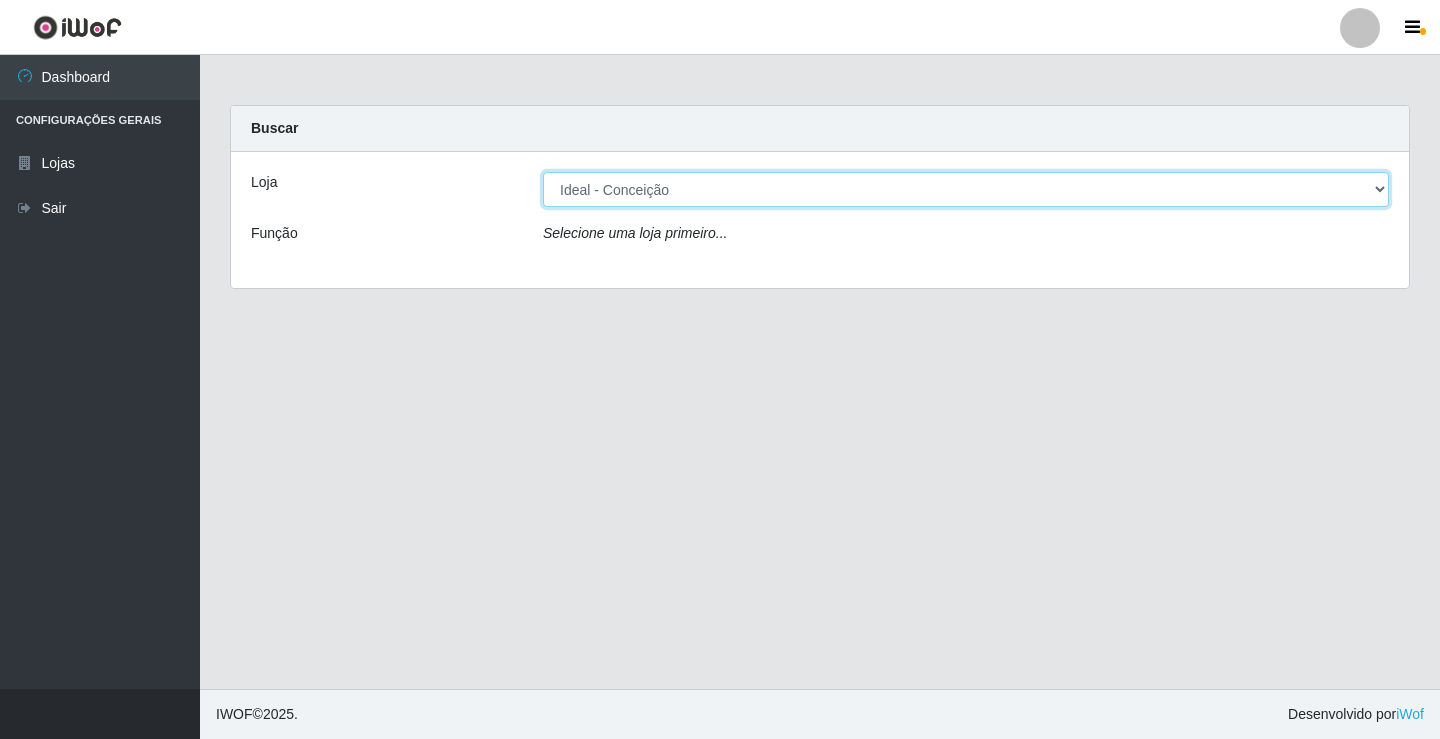 click on "[Selecione...] Ideal - Conceição" at bounding box center [966, 189] 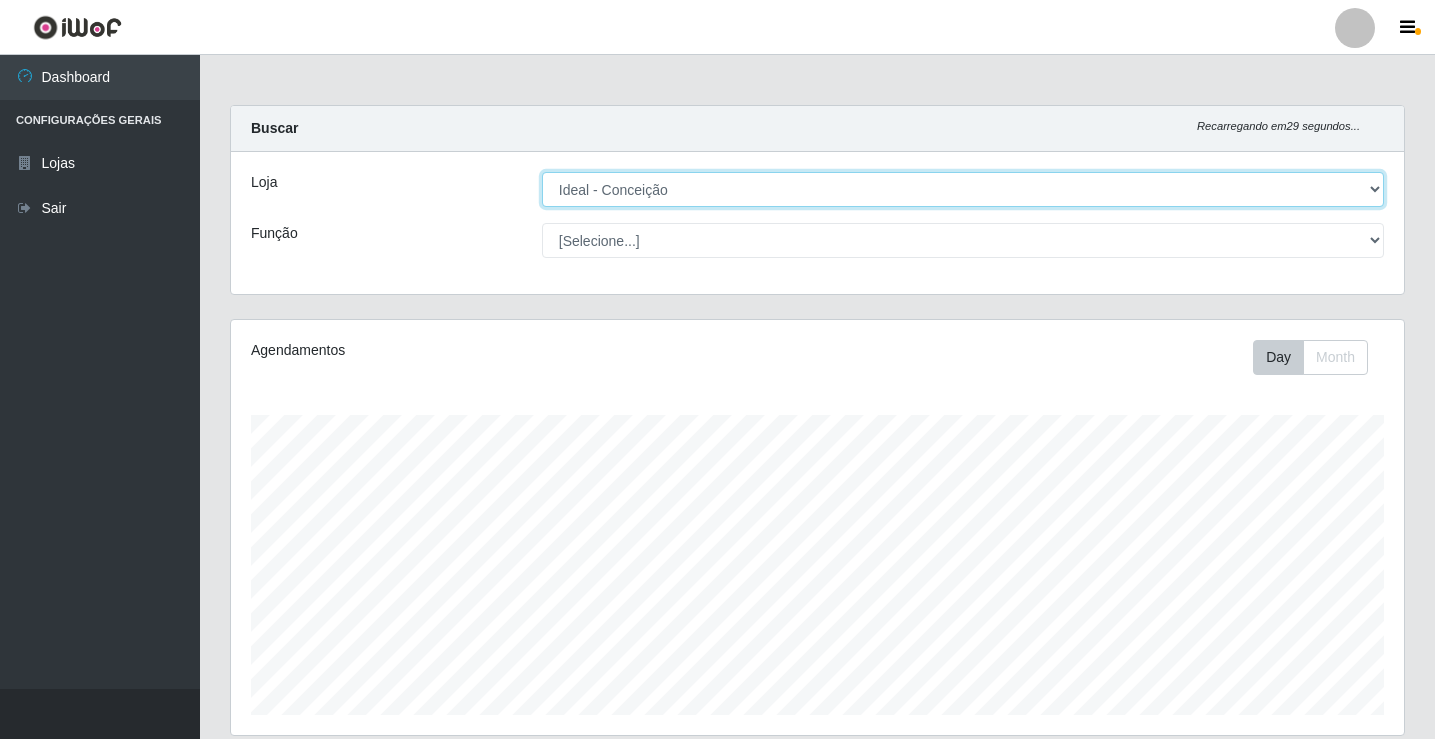 scroll, scrollTop: 999585, scrollLeft: 998827, axis: both 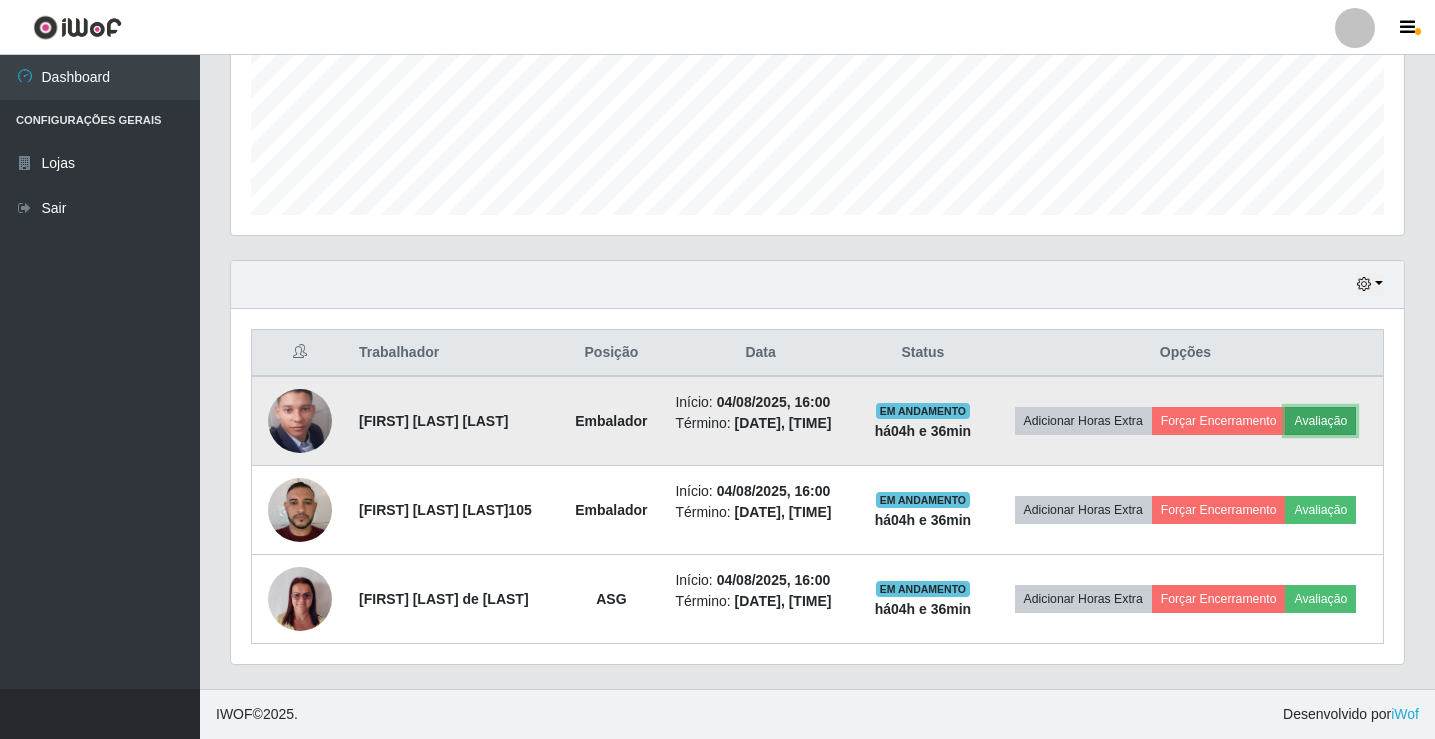 click on "Avaliação" at bounding box center (1320, 421) 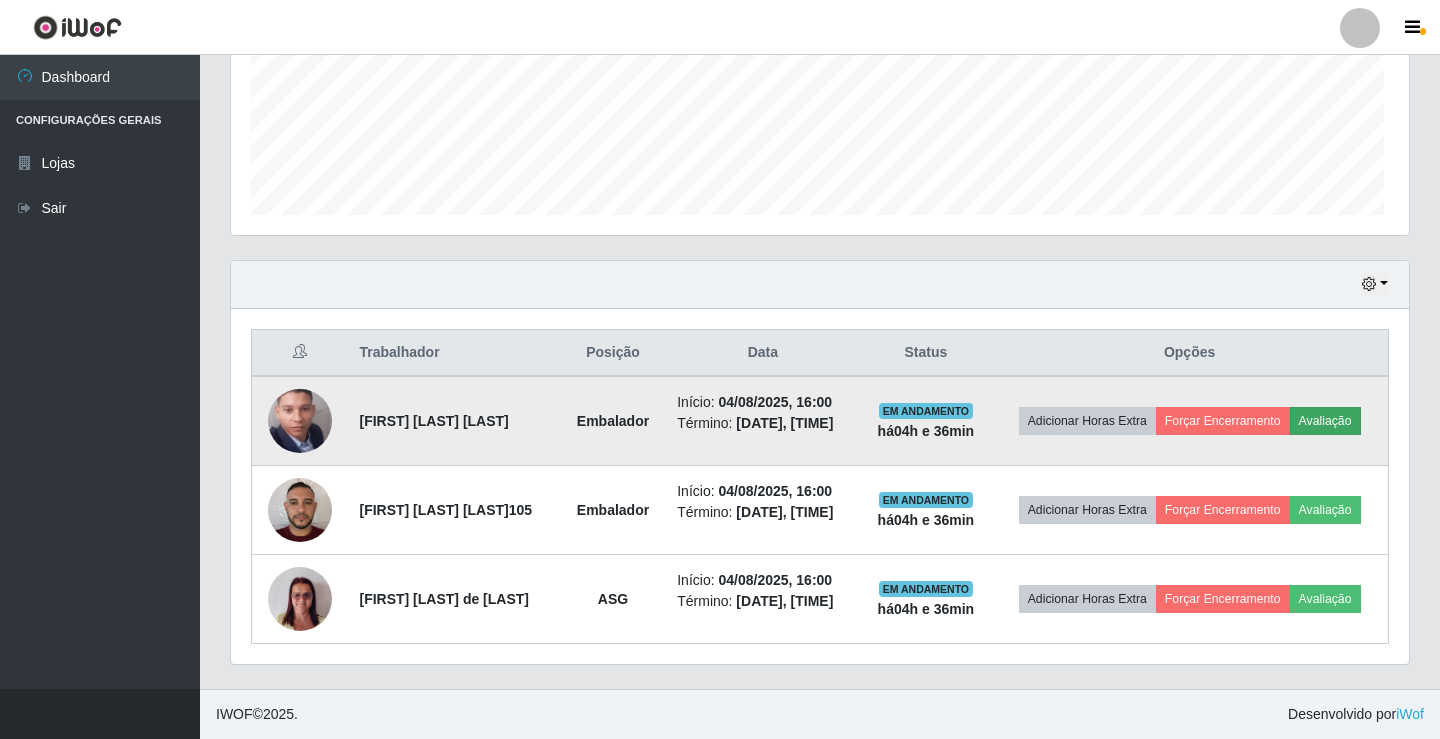 scroll, scrollTop: 999585, scrollLeft: 998837, axis: both 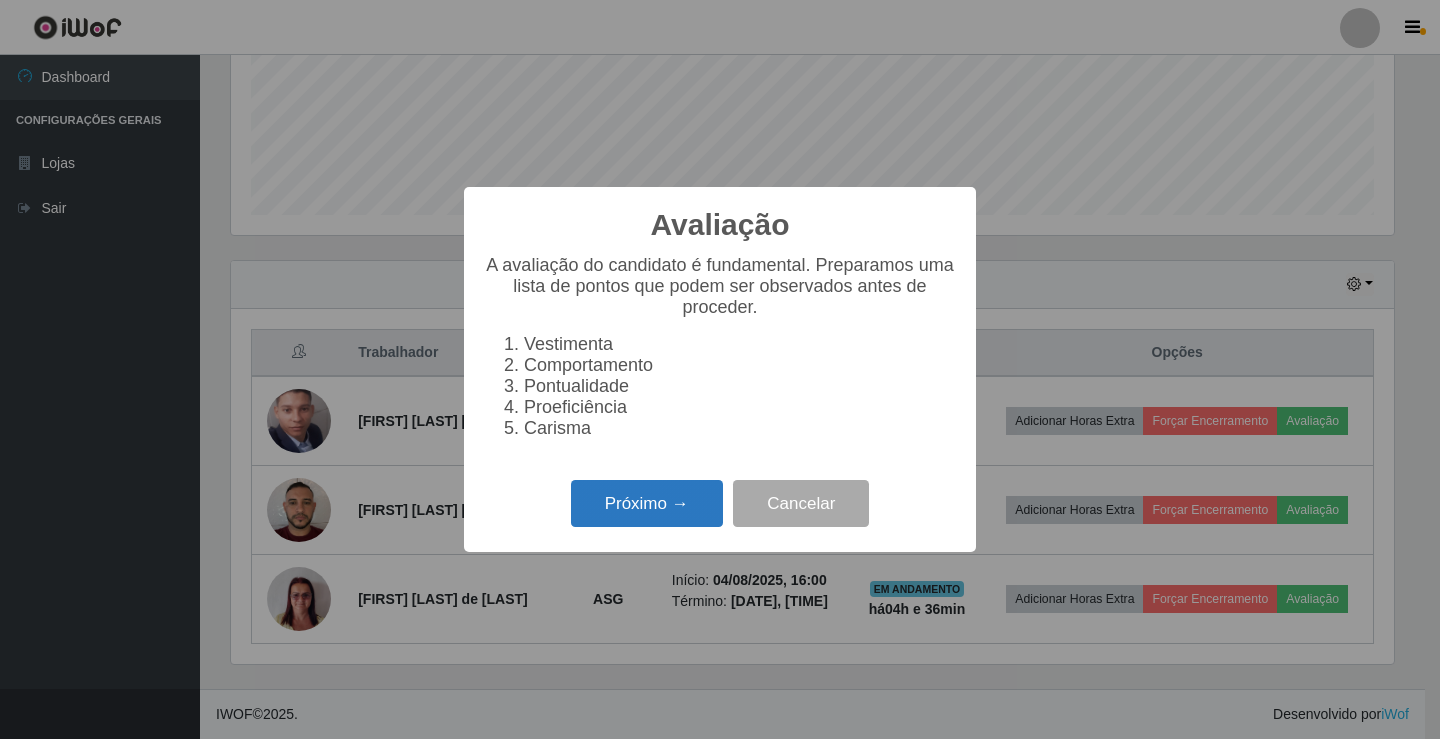 click on "Próximo →" at bounding box center (647, 503) 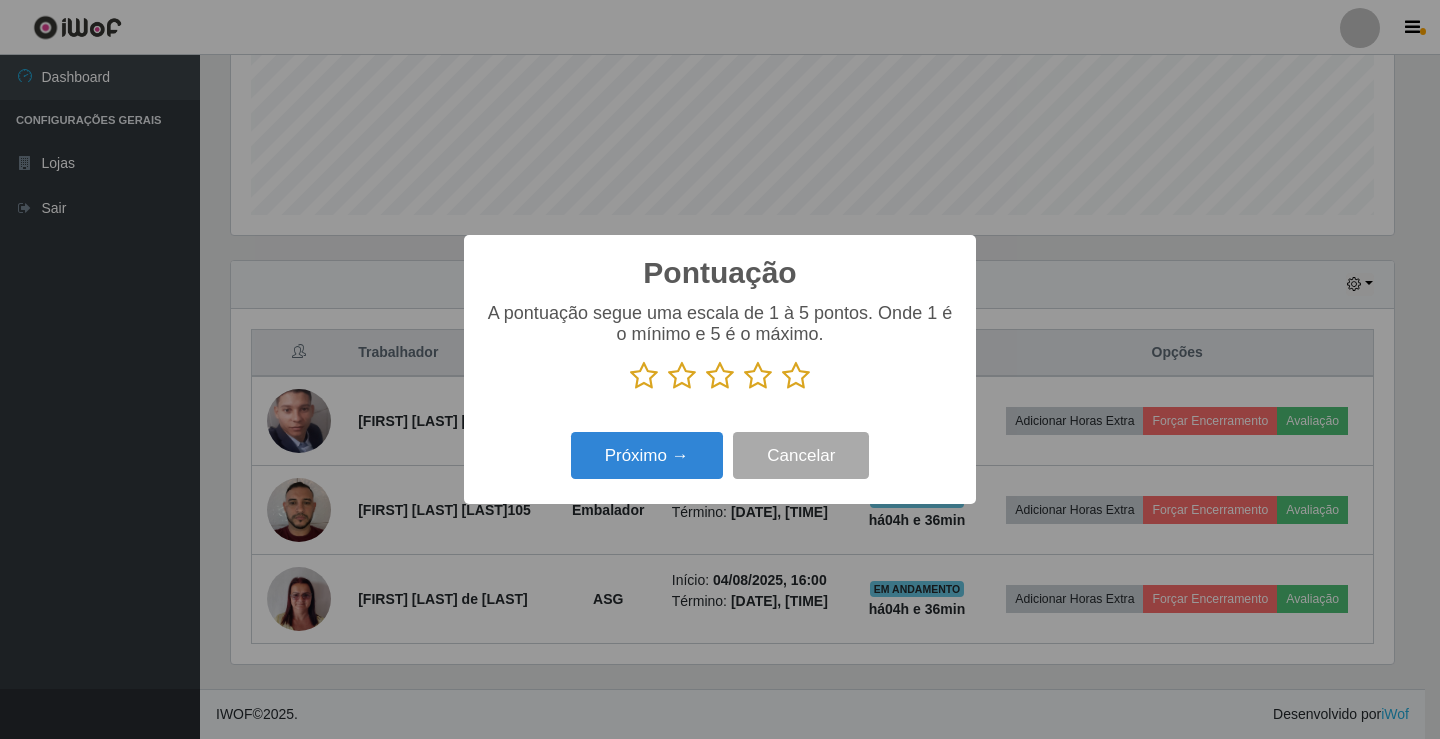 click at bounding box center (796, 376) 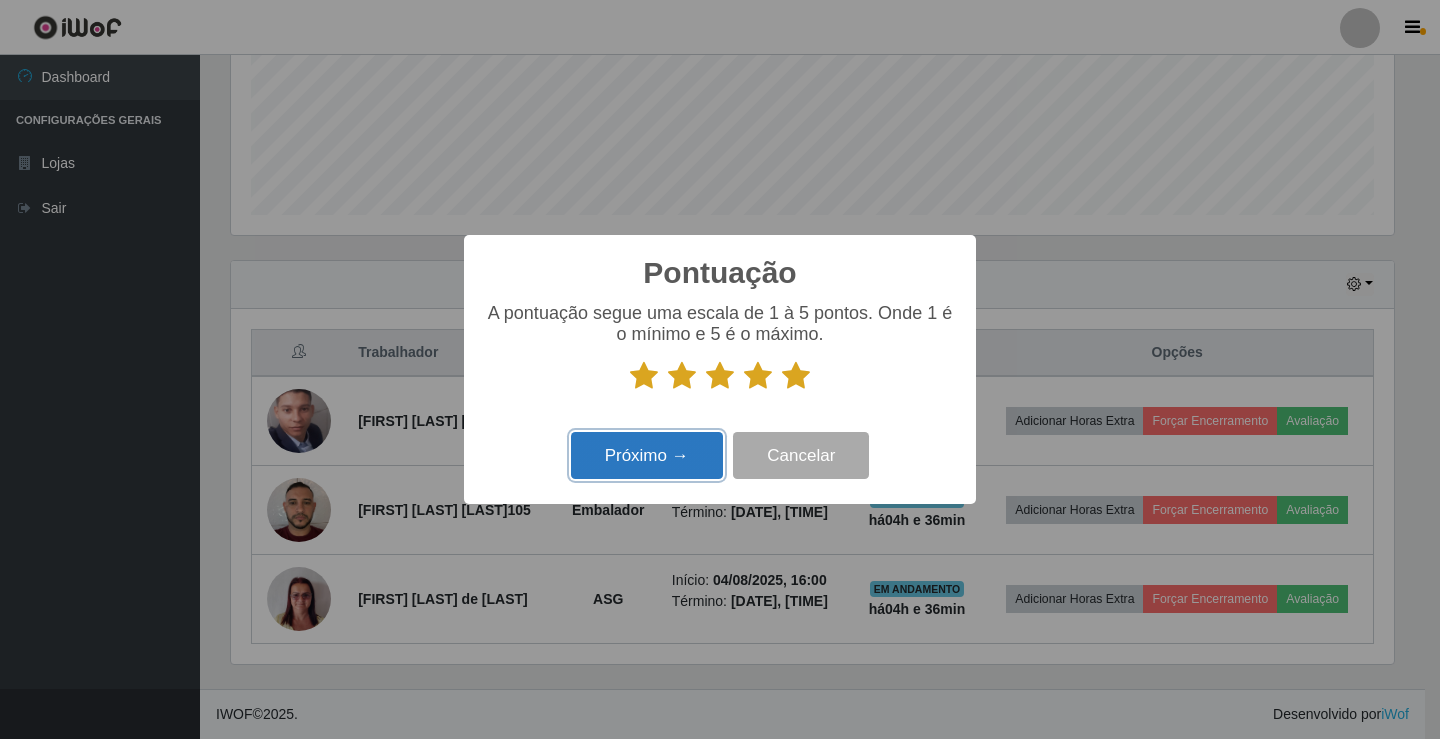 click on "Próximo →" at bounding box center (647, 455) 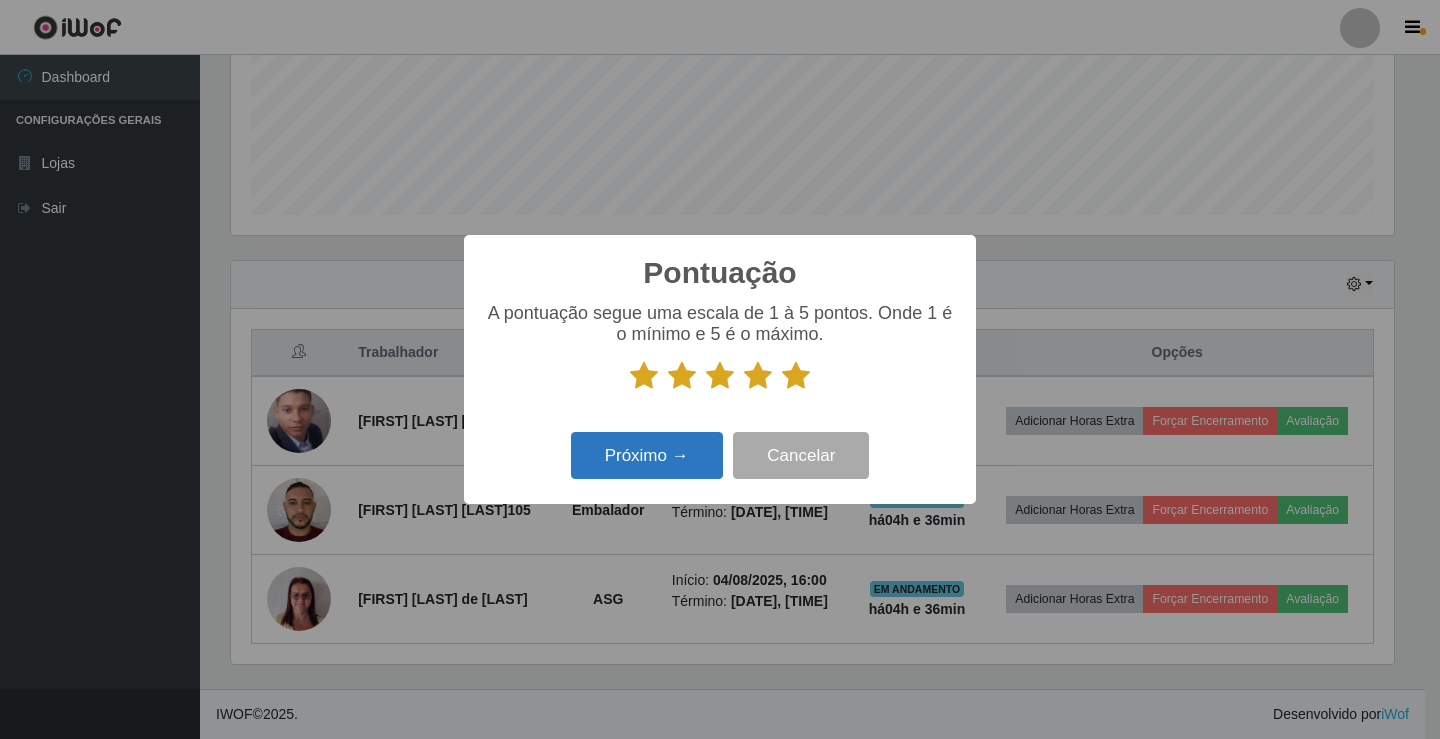 scroll, scrollTop: 999585, scrollLeft: 998837, axis: both 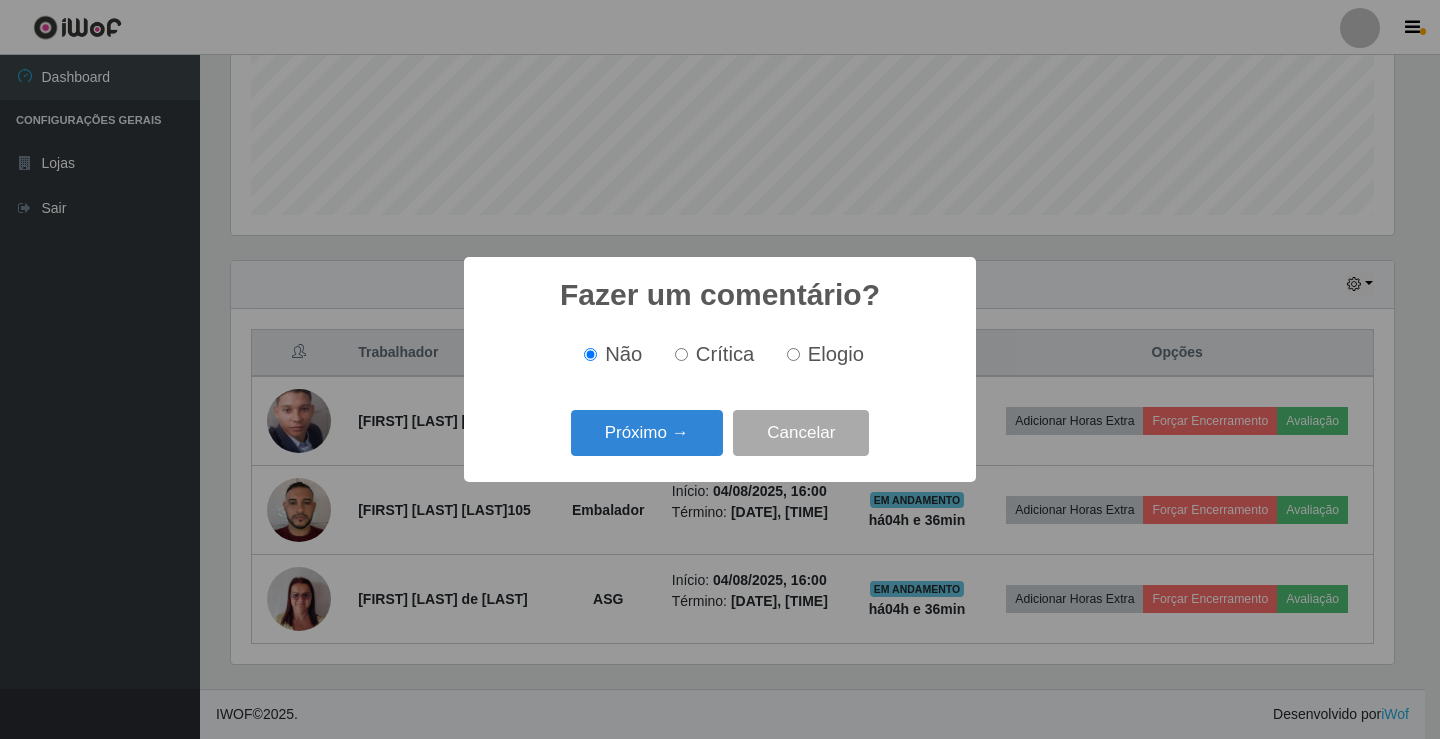 click on "Elogio" at bounding box center (821, 354) 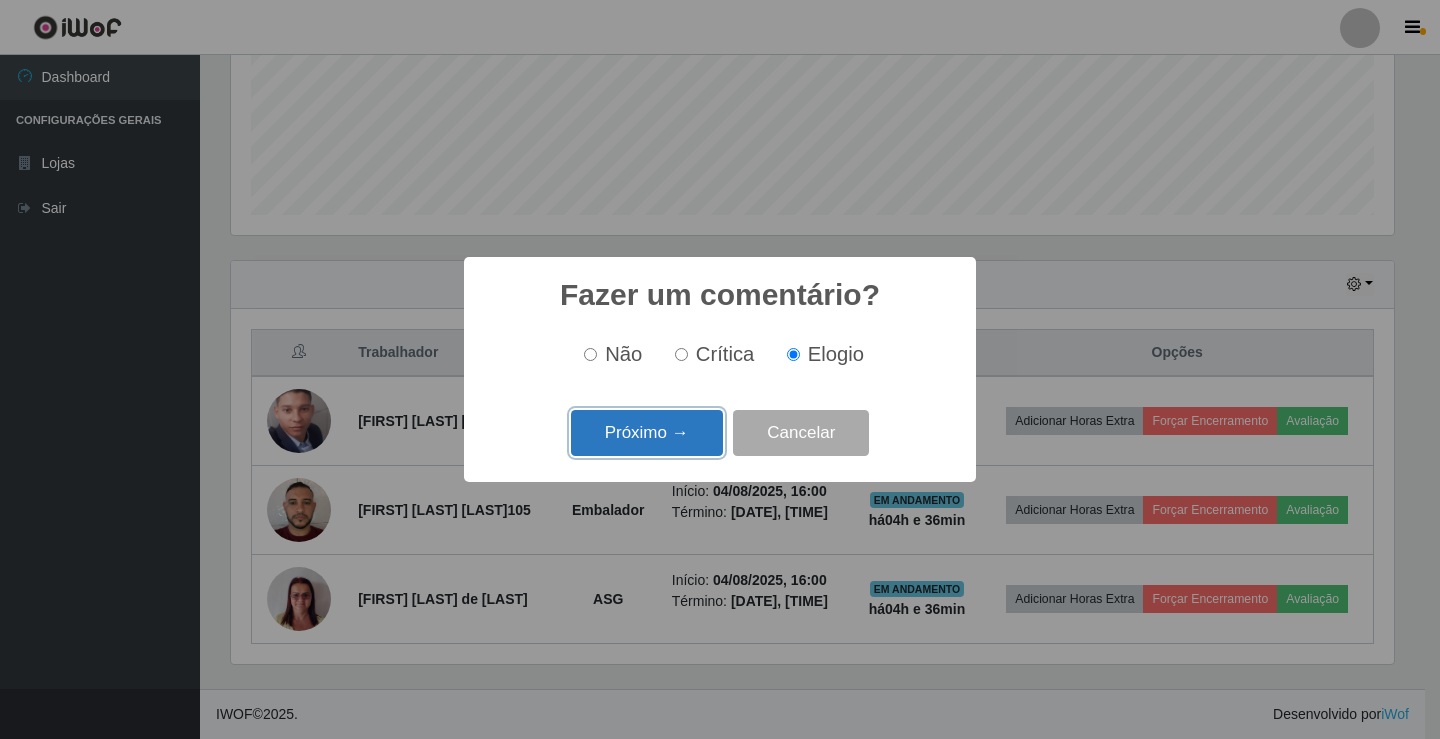click on "Próximo →" at bounding box center [647, 433] 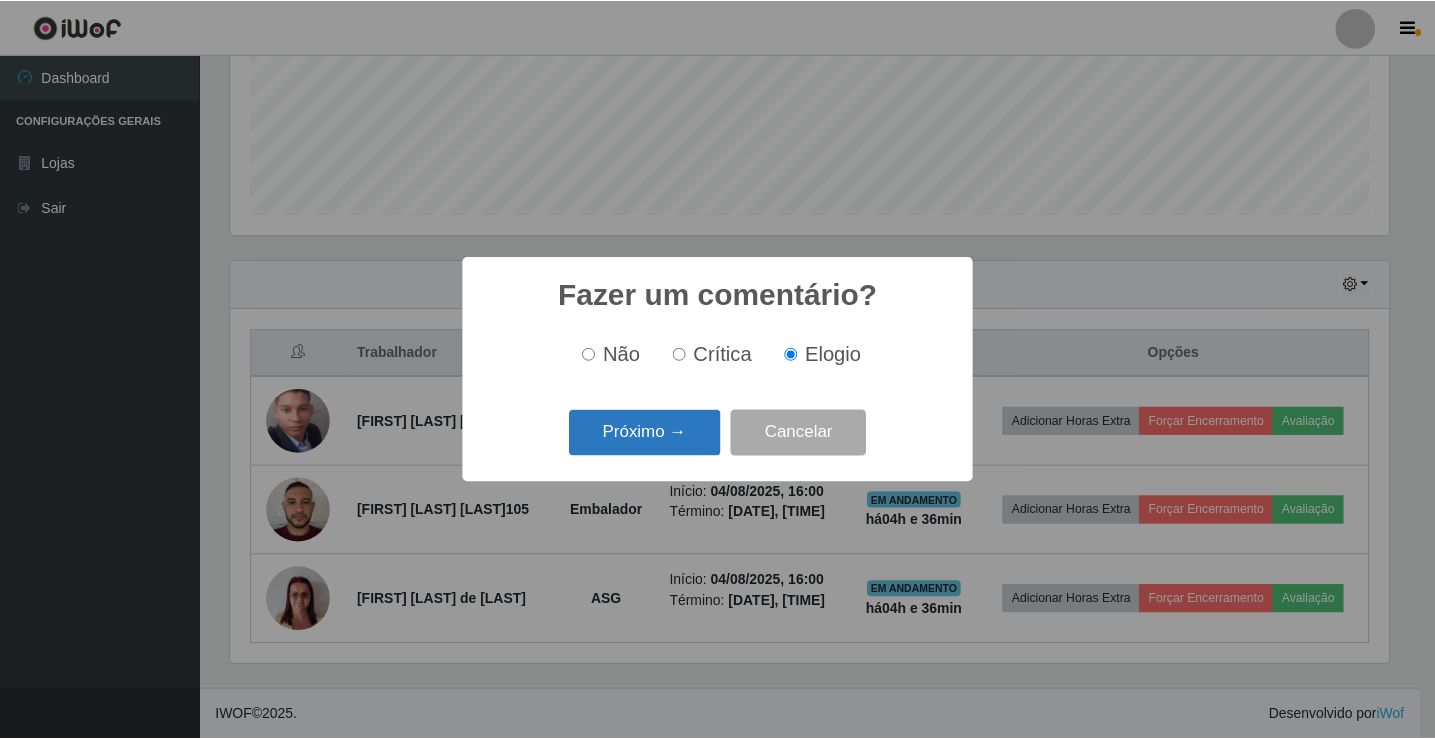 scroll, scrollTop: 999585, scrollLeft: 998837, axis: both 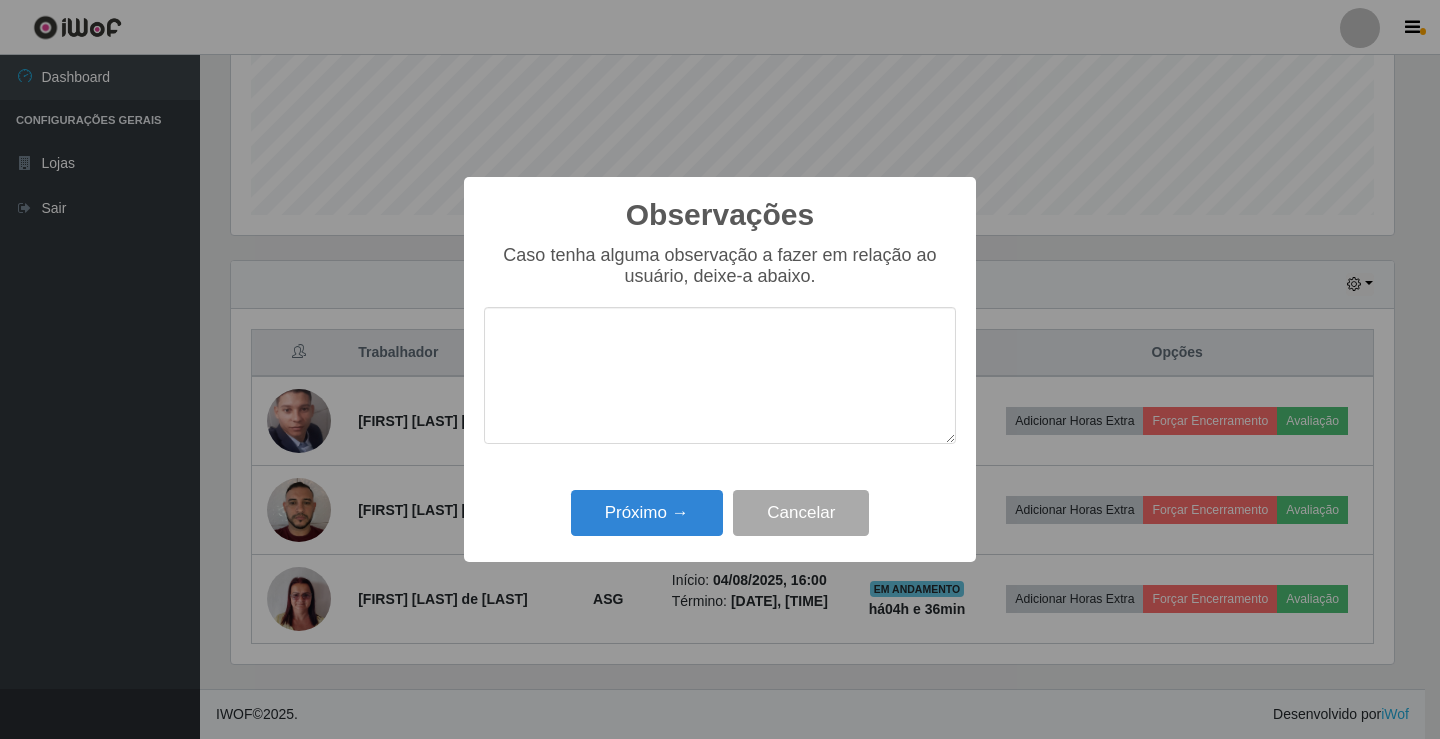 click at bounding box center [720, 375] 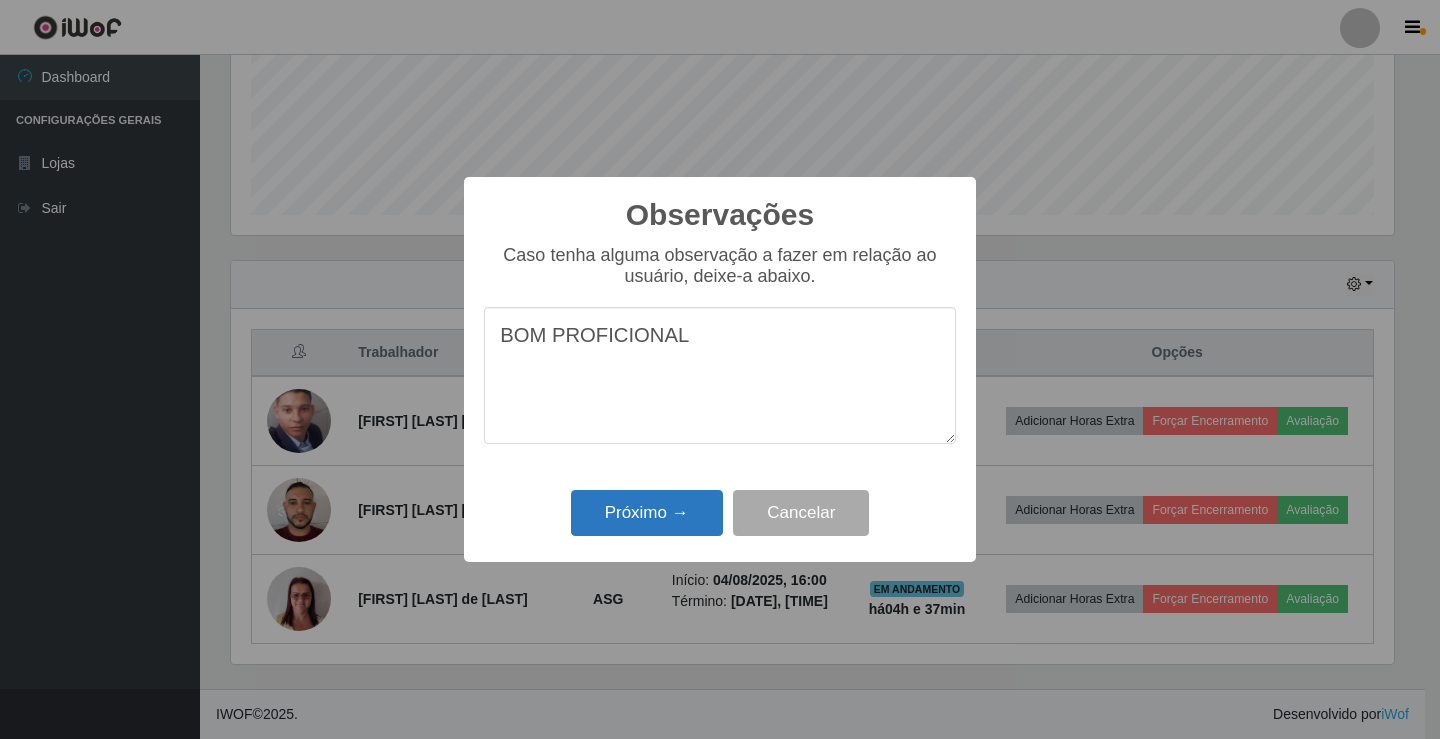 type on "BOM PROFICIONAL" 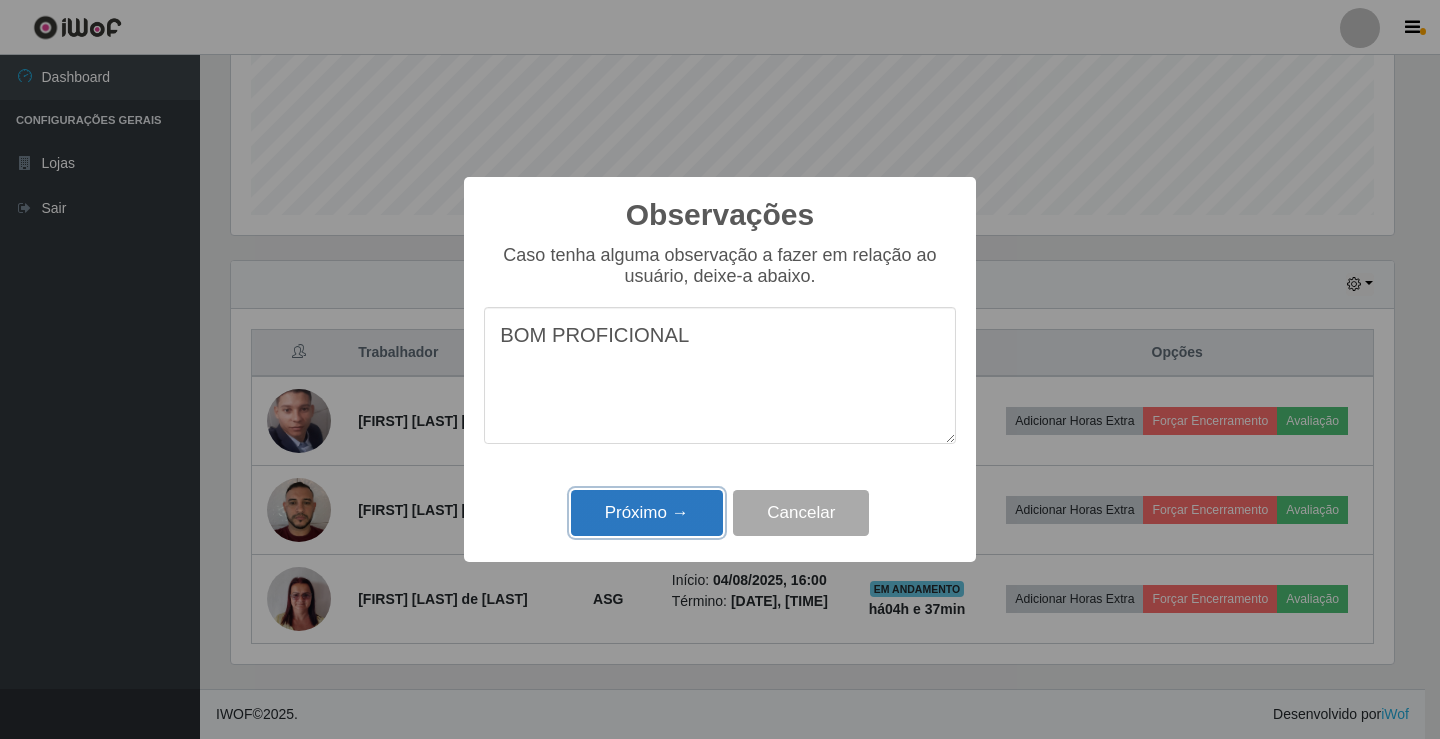 click on "Próximo →" at bounding box center (647, 513) 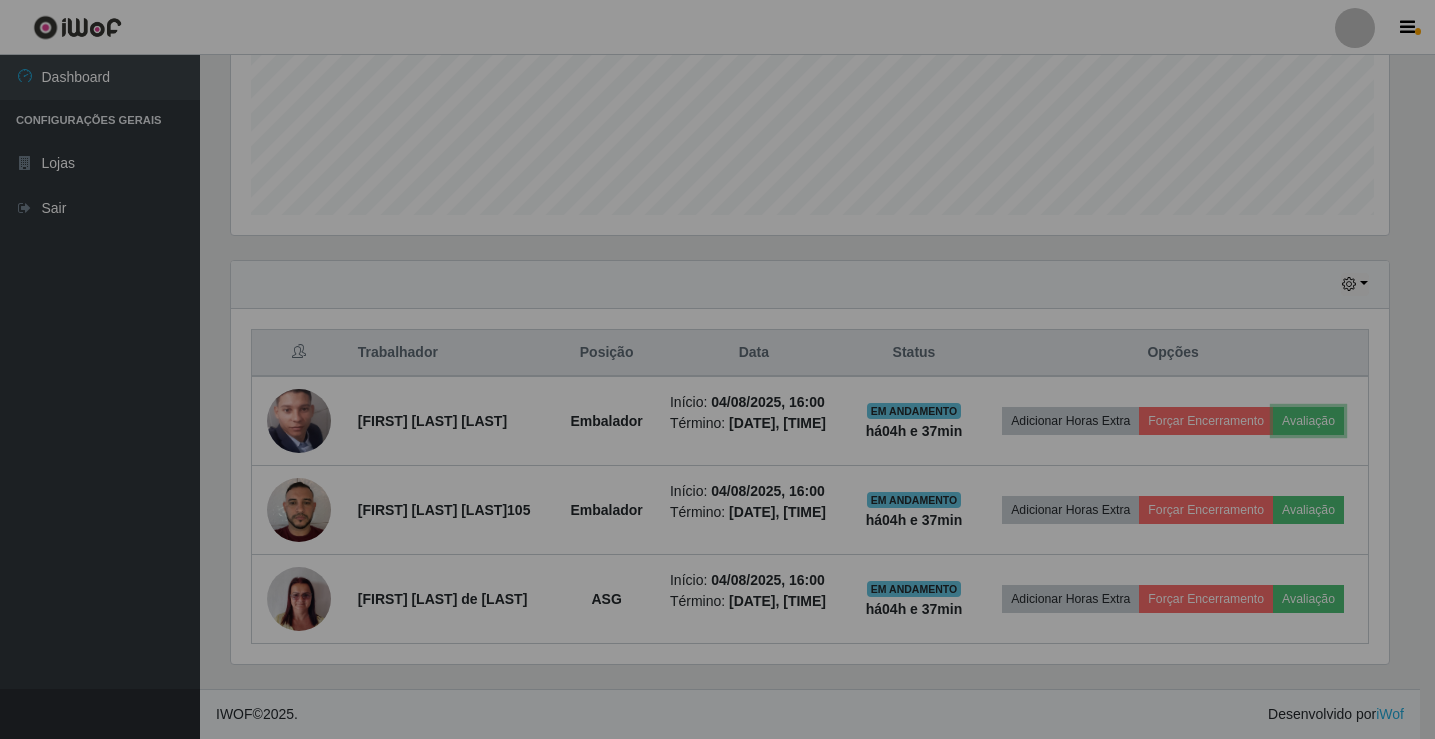scroll, scrollTop: 999585, scrollLeft: 998827, axis: both 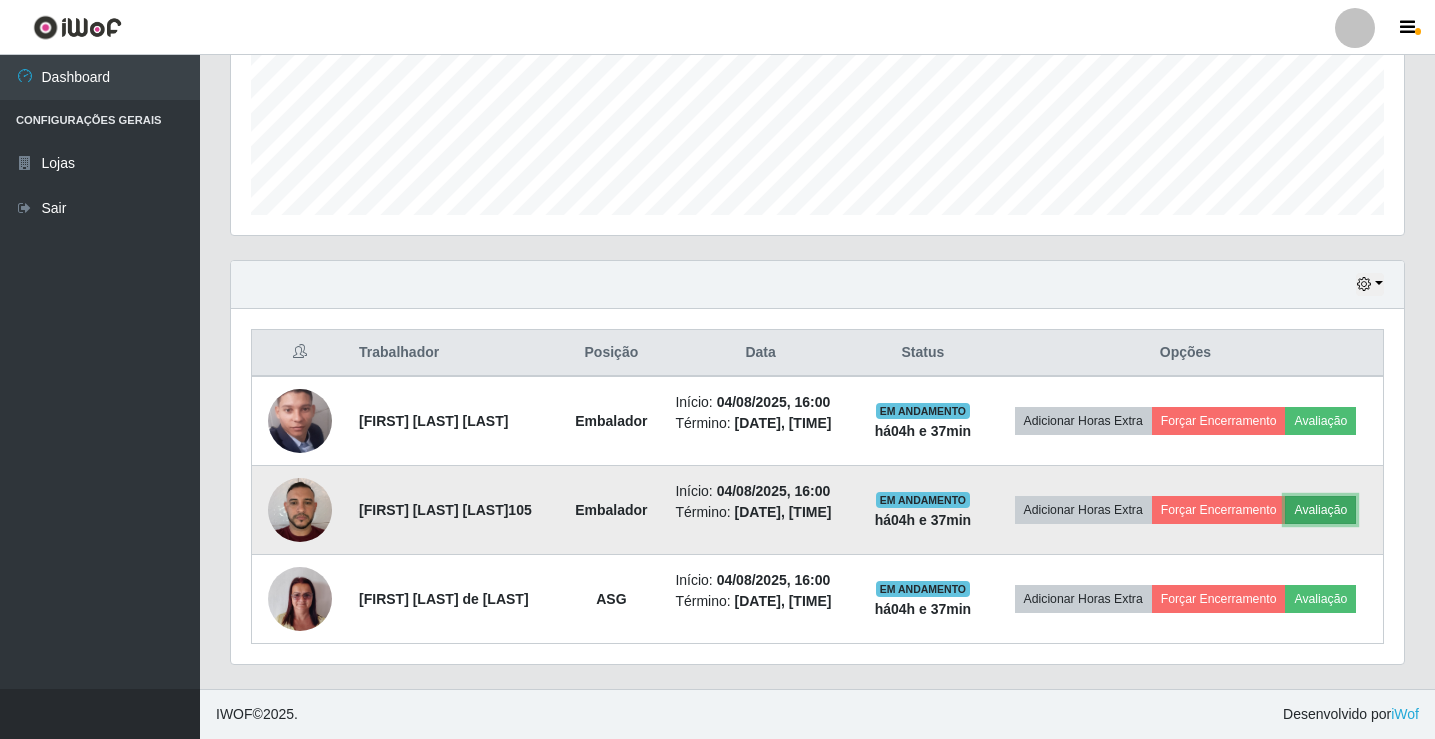 click on "Avaliação" at bounding box center [1320, 510] 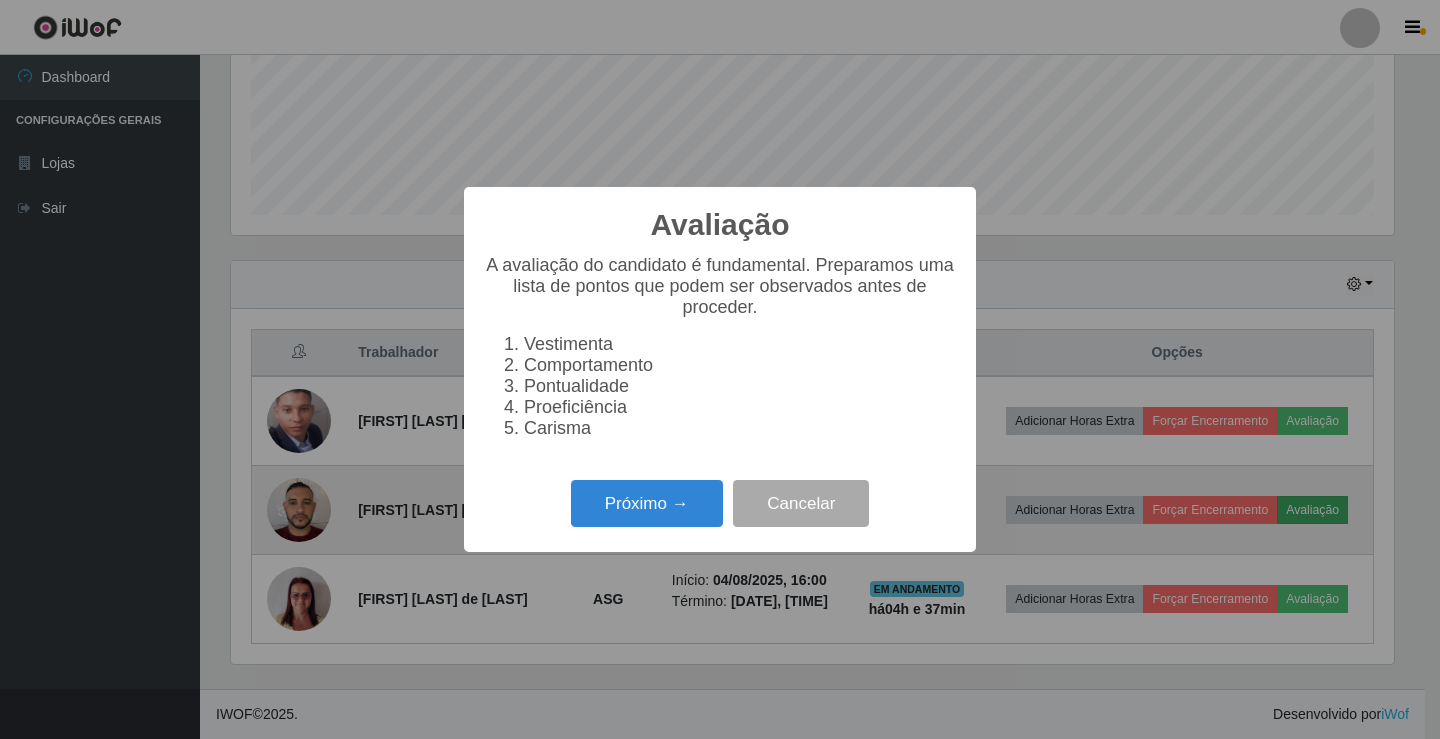 scroll, scrollTop: 999585, scrollLeft: 998837, axis: both 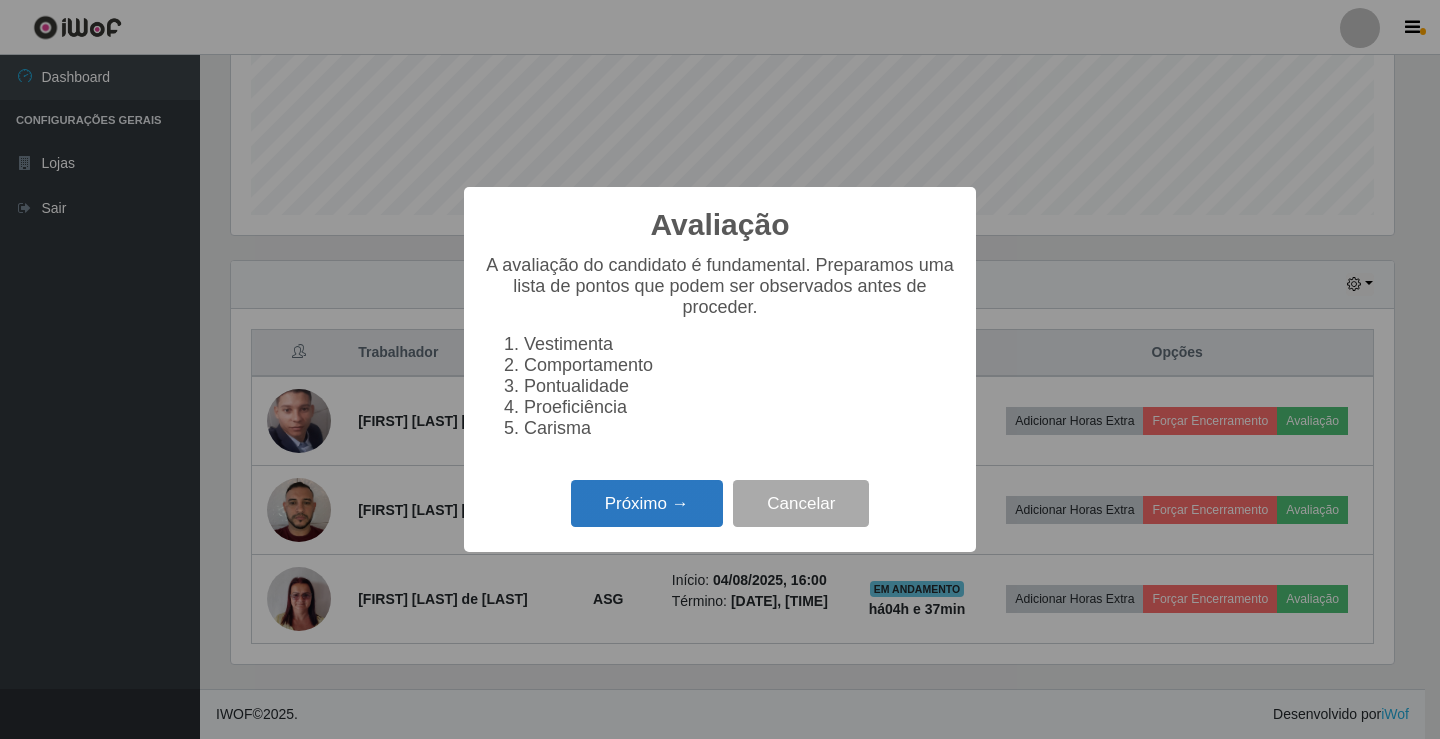 click on "Próximo →" at bounding box center (647, 503) 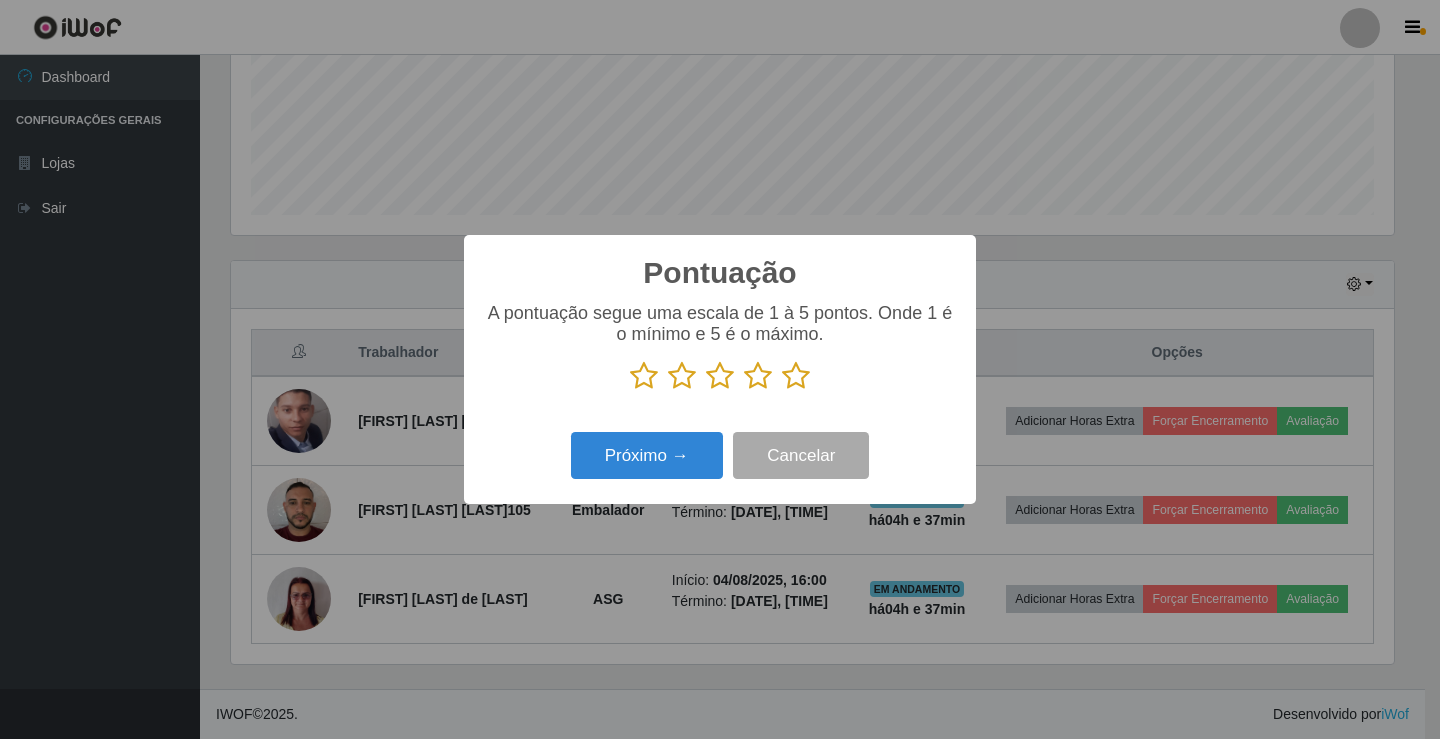 scroll, scrollTop: 999585, scrollLeft: 998837, axis: both 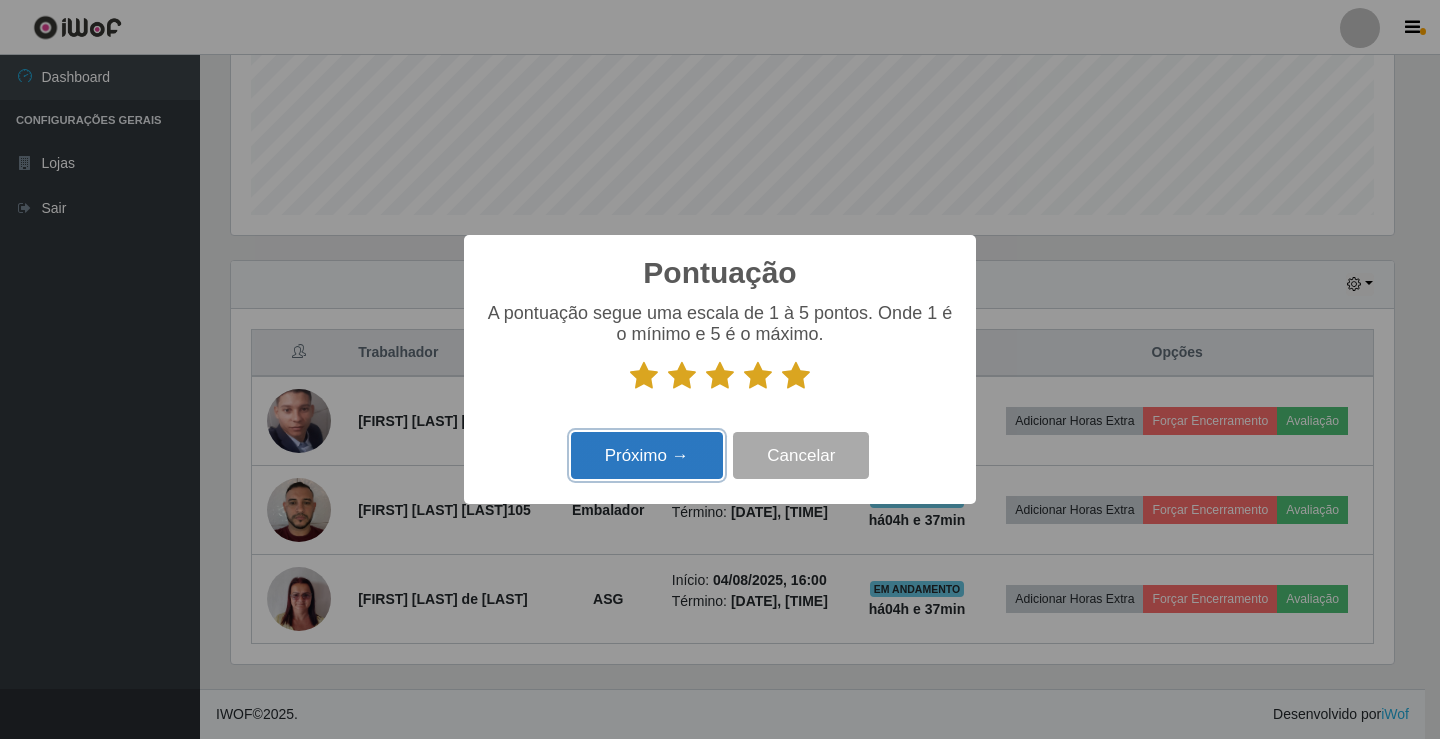 click on "Próximo →" at bounding box center (647, 455) 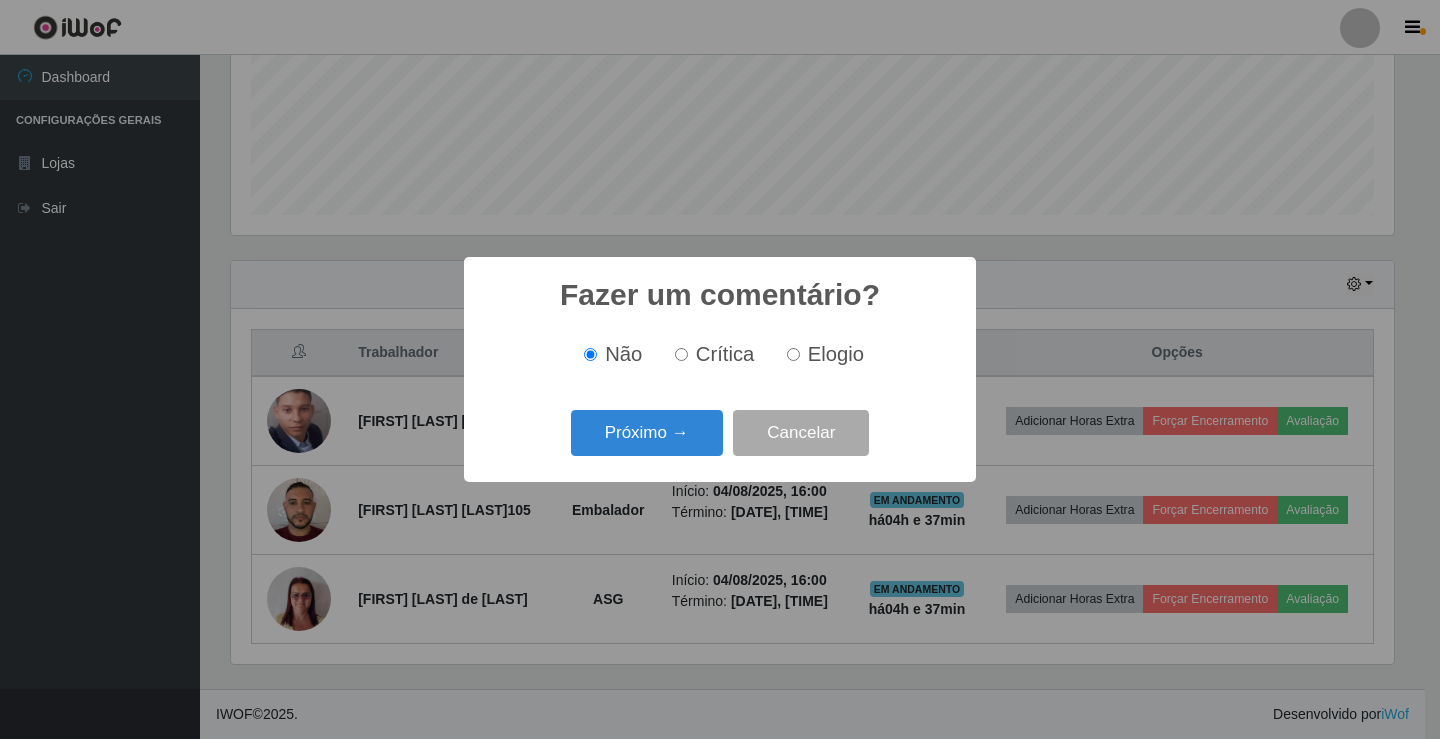 scroll, scrollTop: 999585, scrollLeft: 998837, axis: both 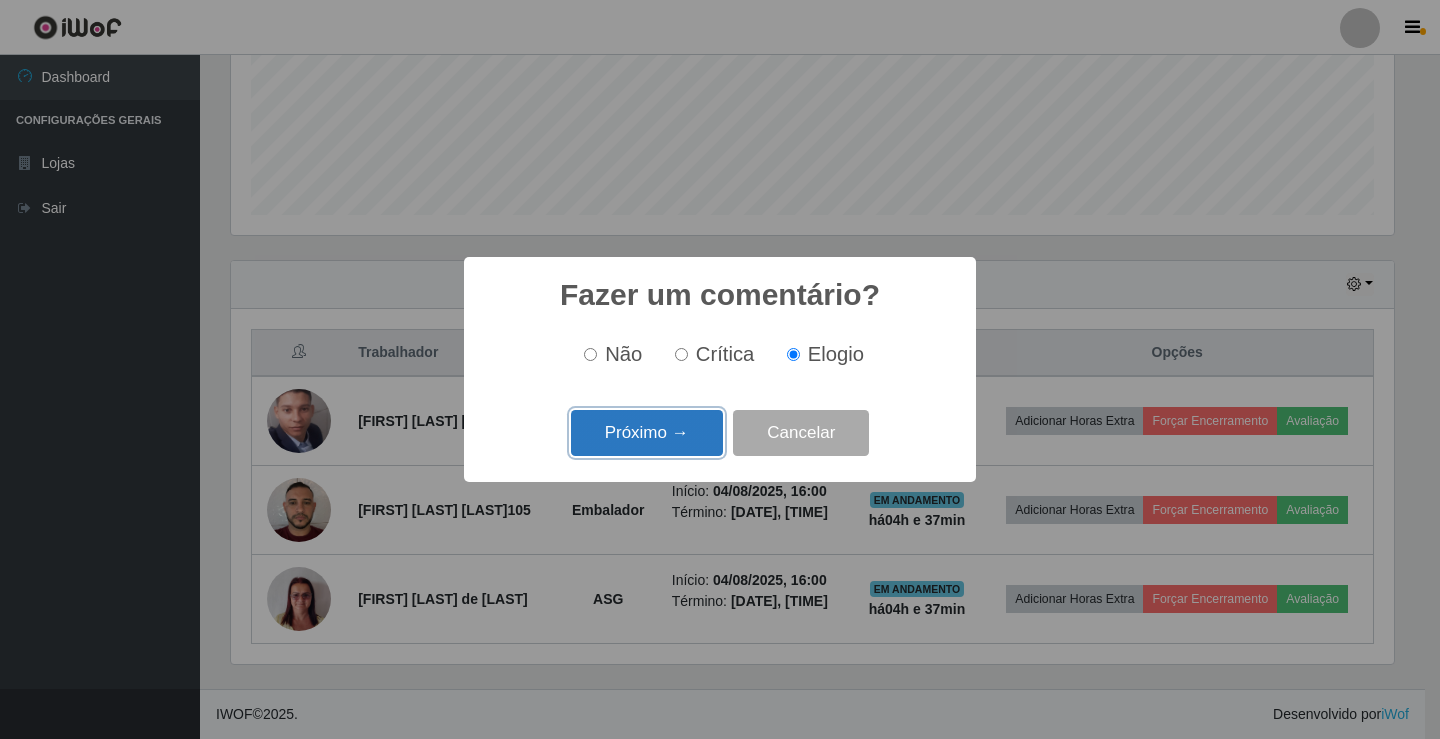 click on "Próximo →" at bounding box center (647, 433) 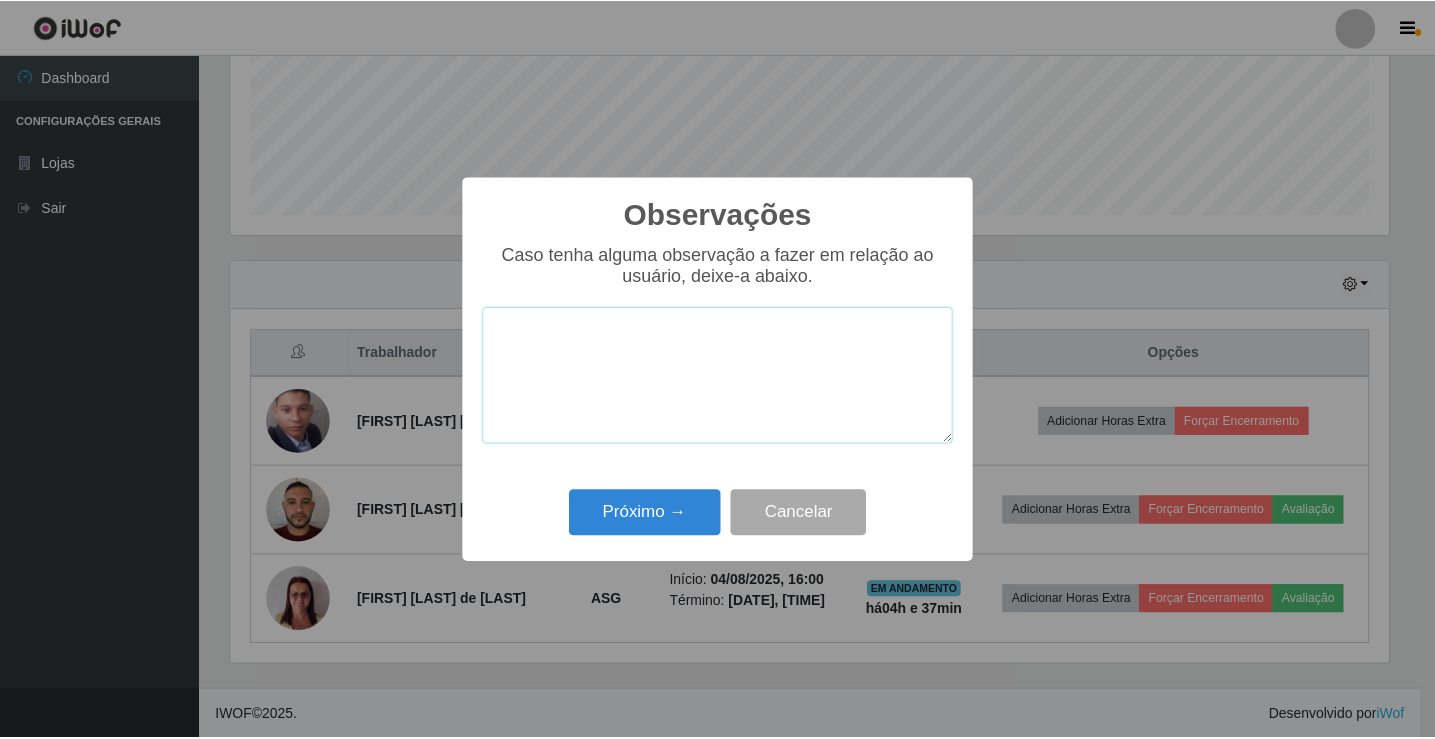 scroll, scrollTop: 999585, scrollLeft: 998837, axis: both 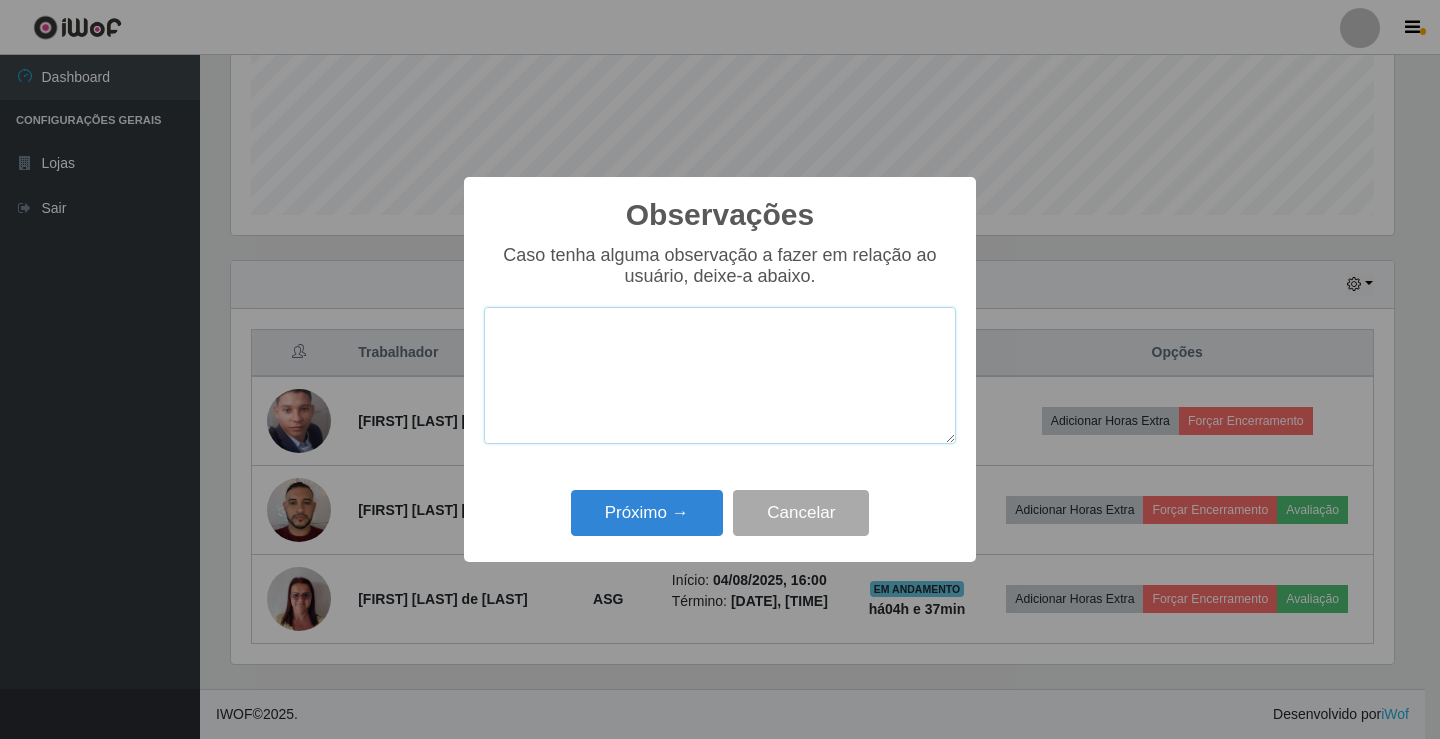 click at bounding box center [720, 375] 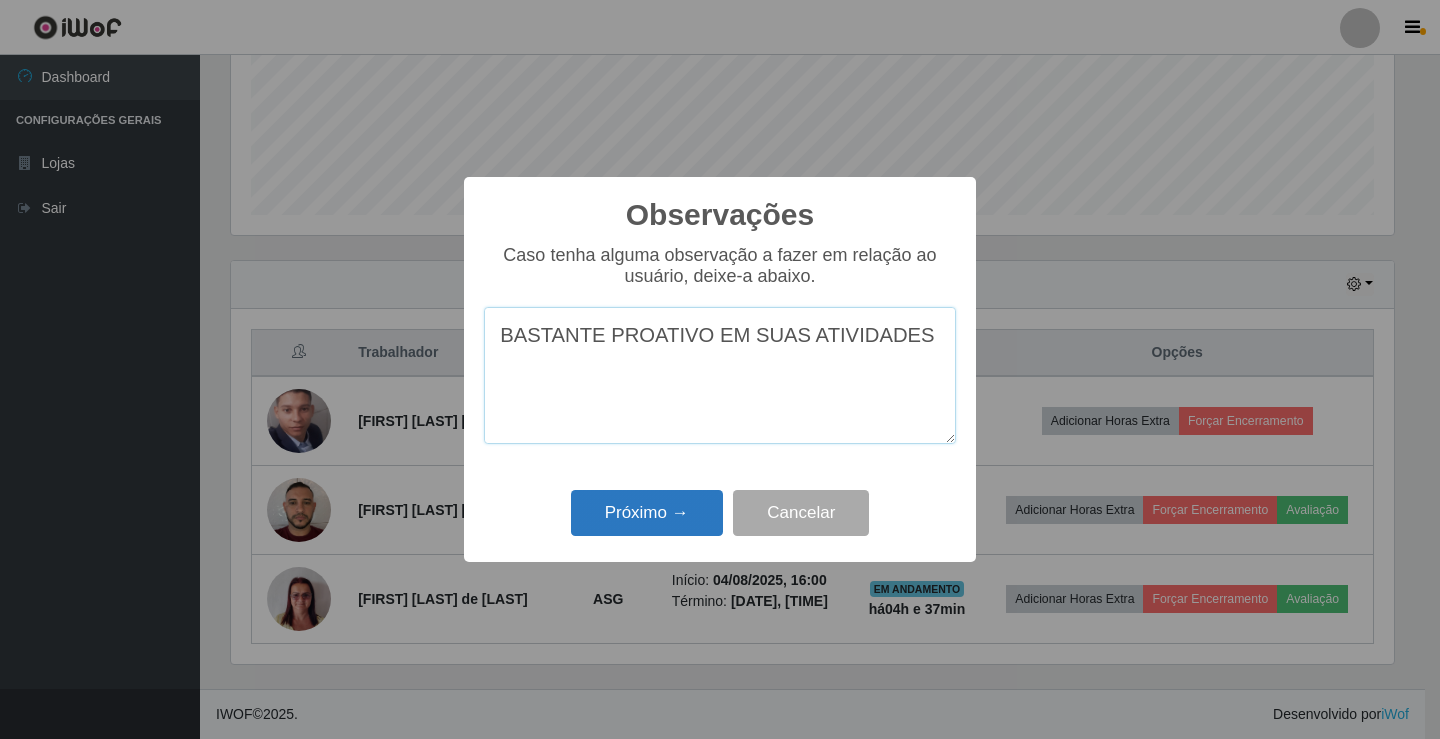 type on "BASTANTE PROATIVO EM SUAS ATIVIDADES" 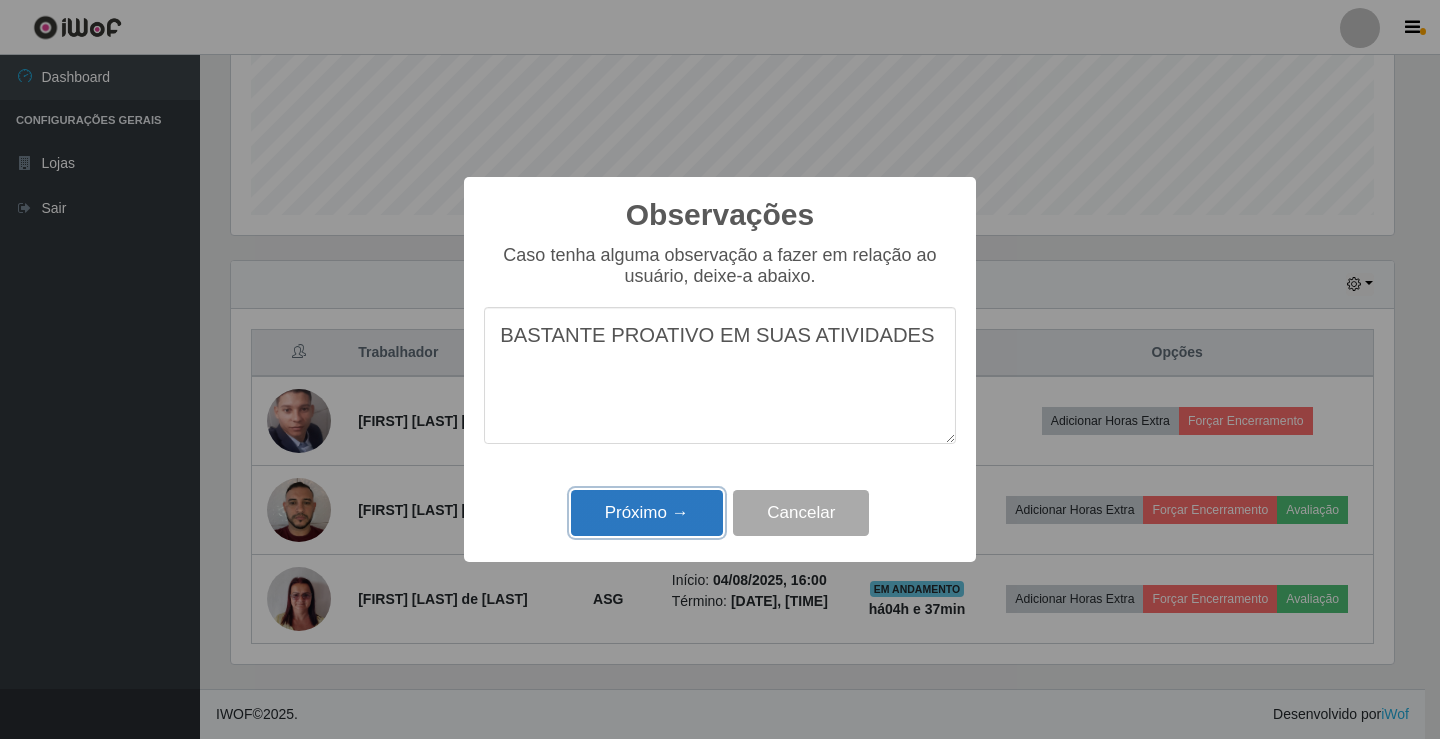 click on "Próximo →" at bounding box center (647, 513) 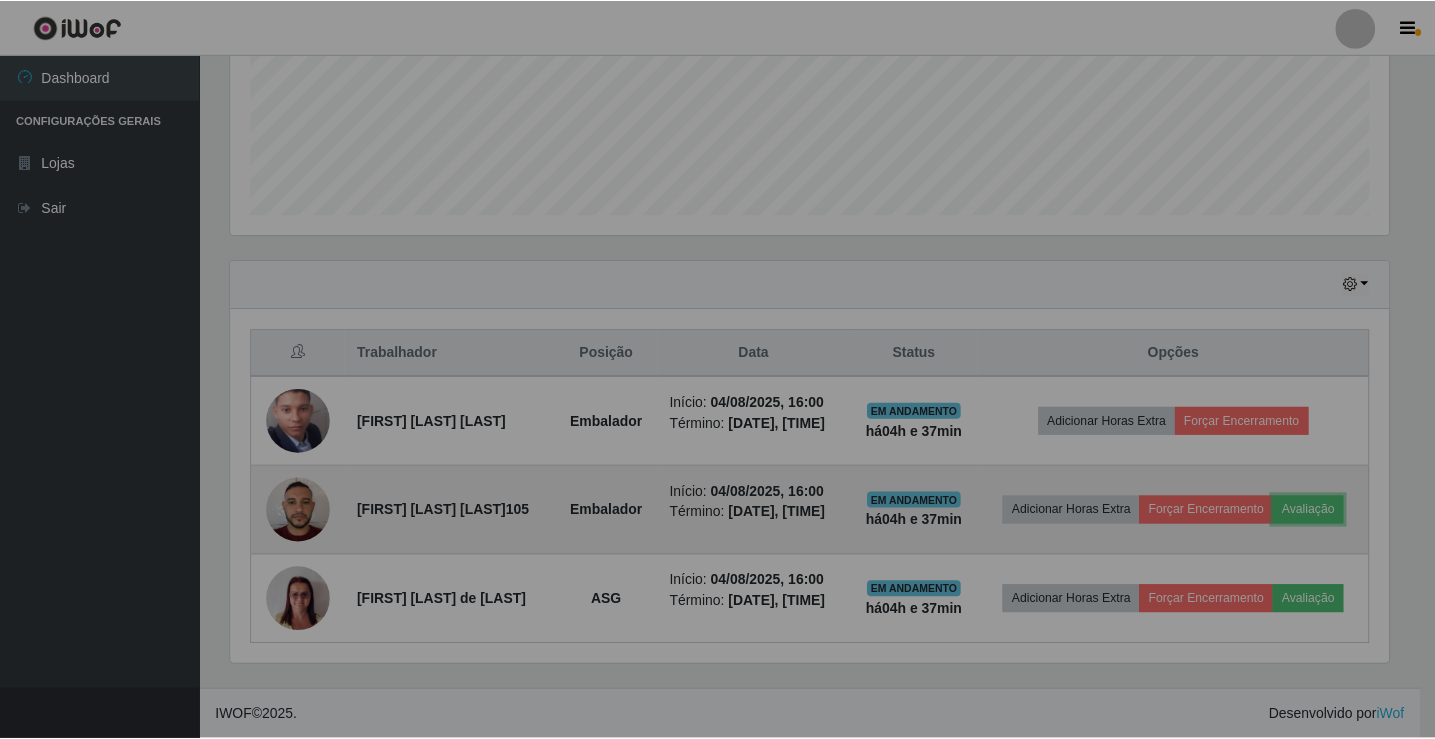 scroll, scrollTop: 999585, scrollLeft: 998827, axis: both 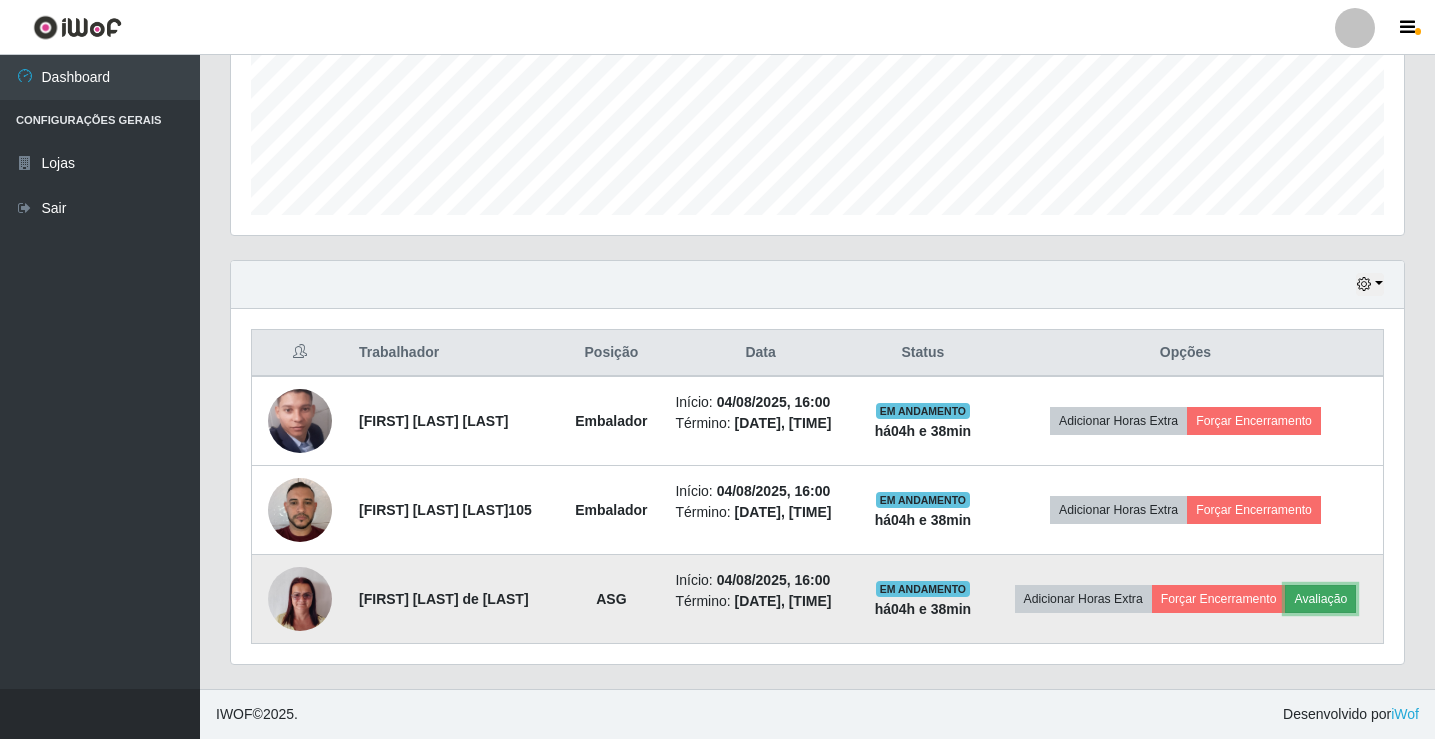 click on "Avaliação" at bounding box center (1320, 599) 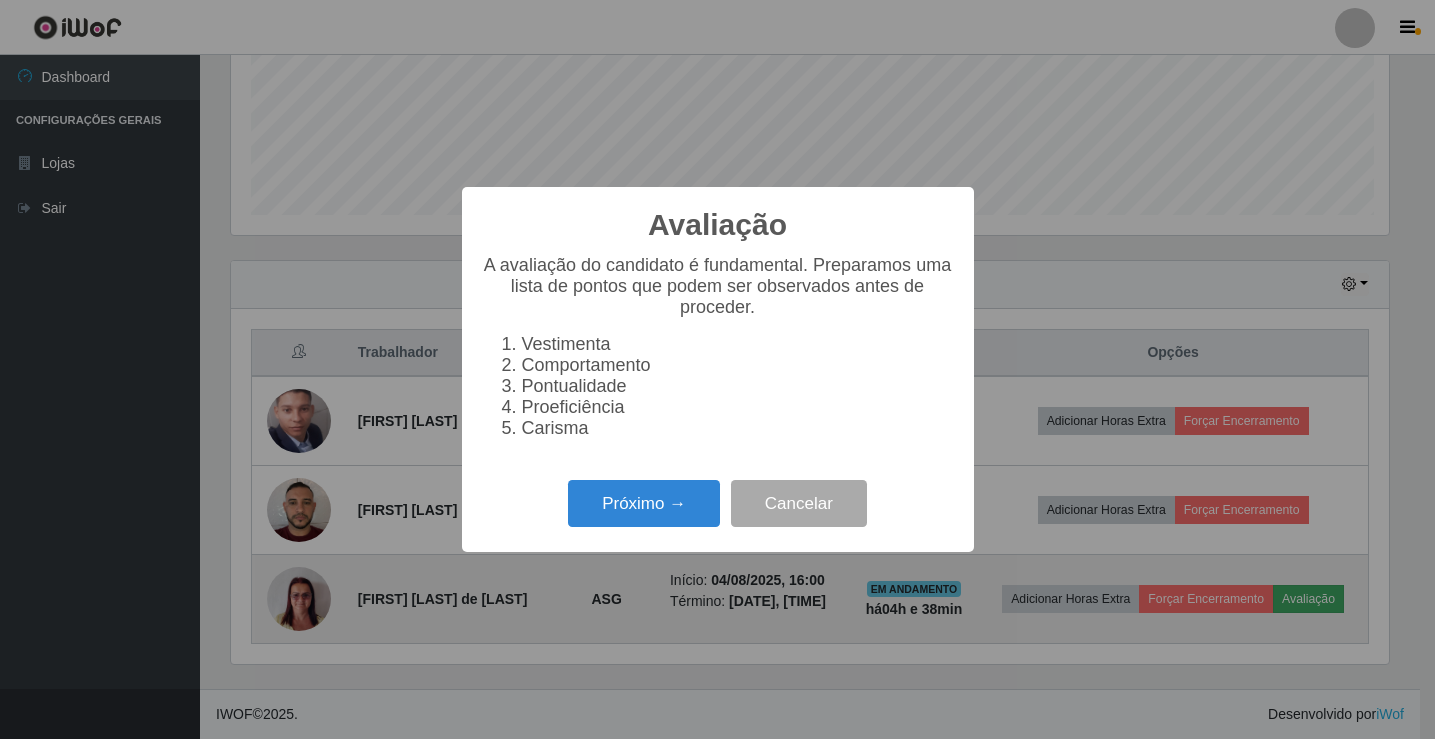 scroll, scrollTop: 999585, scrollLeft: 998837, axis: both 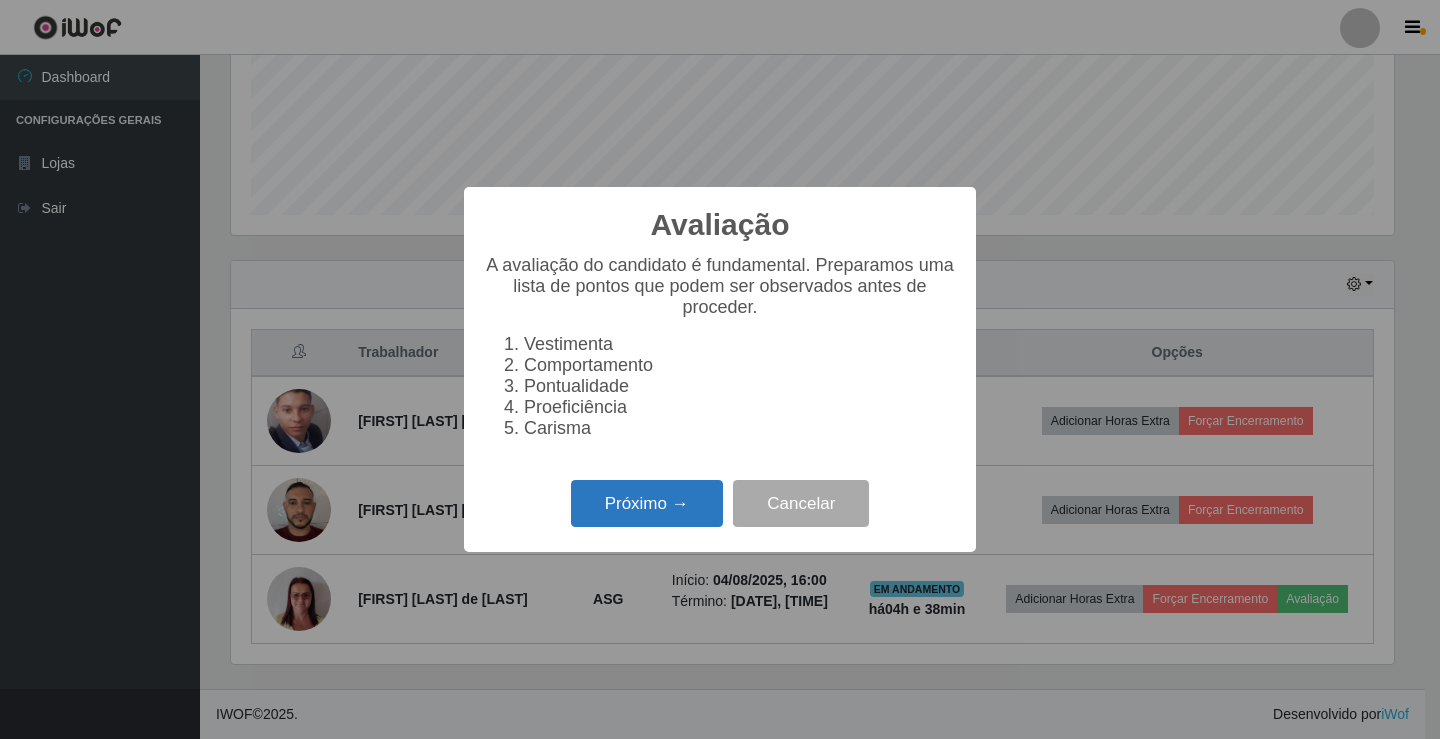 click on "Próximo →" at bounding box center (647, 503) 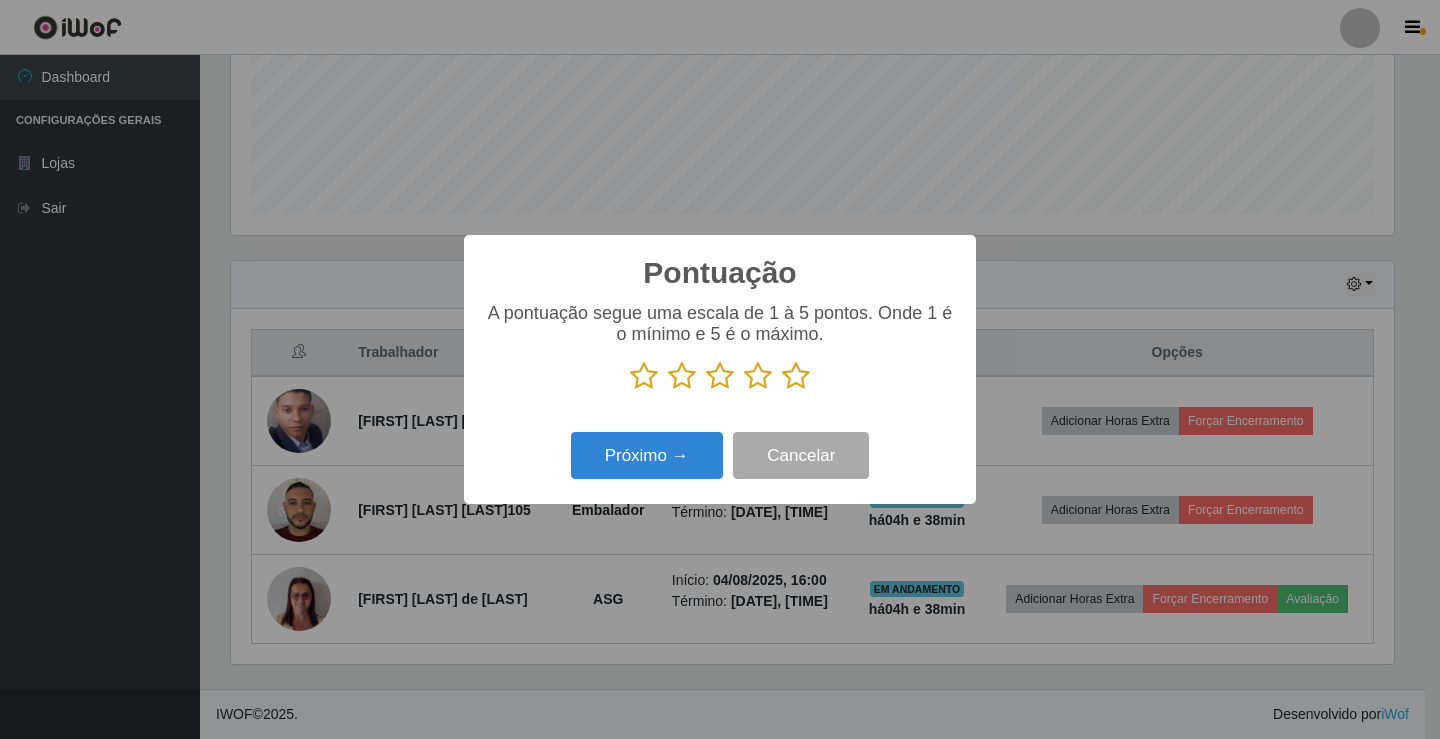 scroll, scrollTop: 999585, scrollLeft: 998837, axis: both 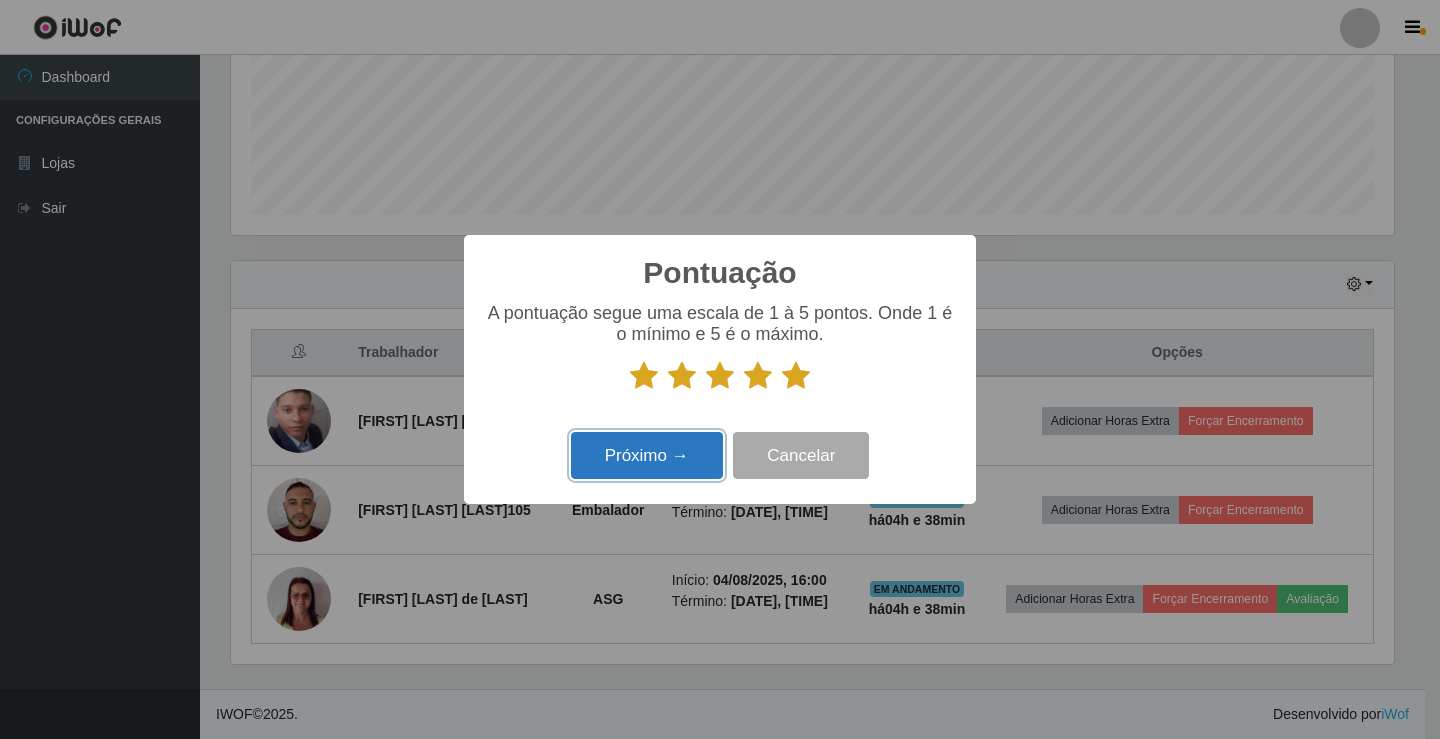 click on "Próximo →" at bounding box center [647, 455] 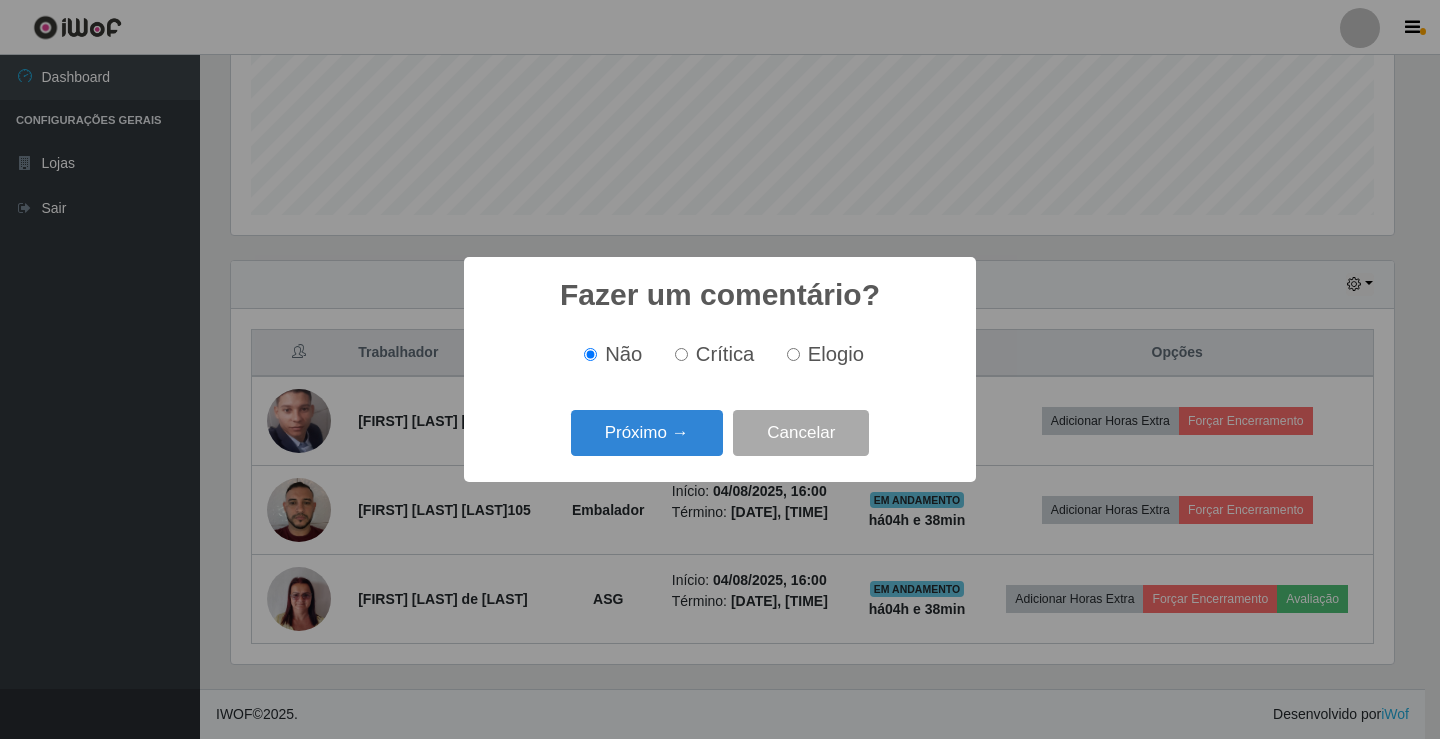 scroll, scrollTop: 999585, scrollLeft: 998837, axis: both 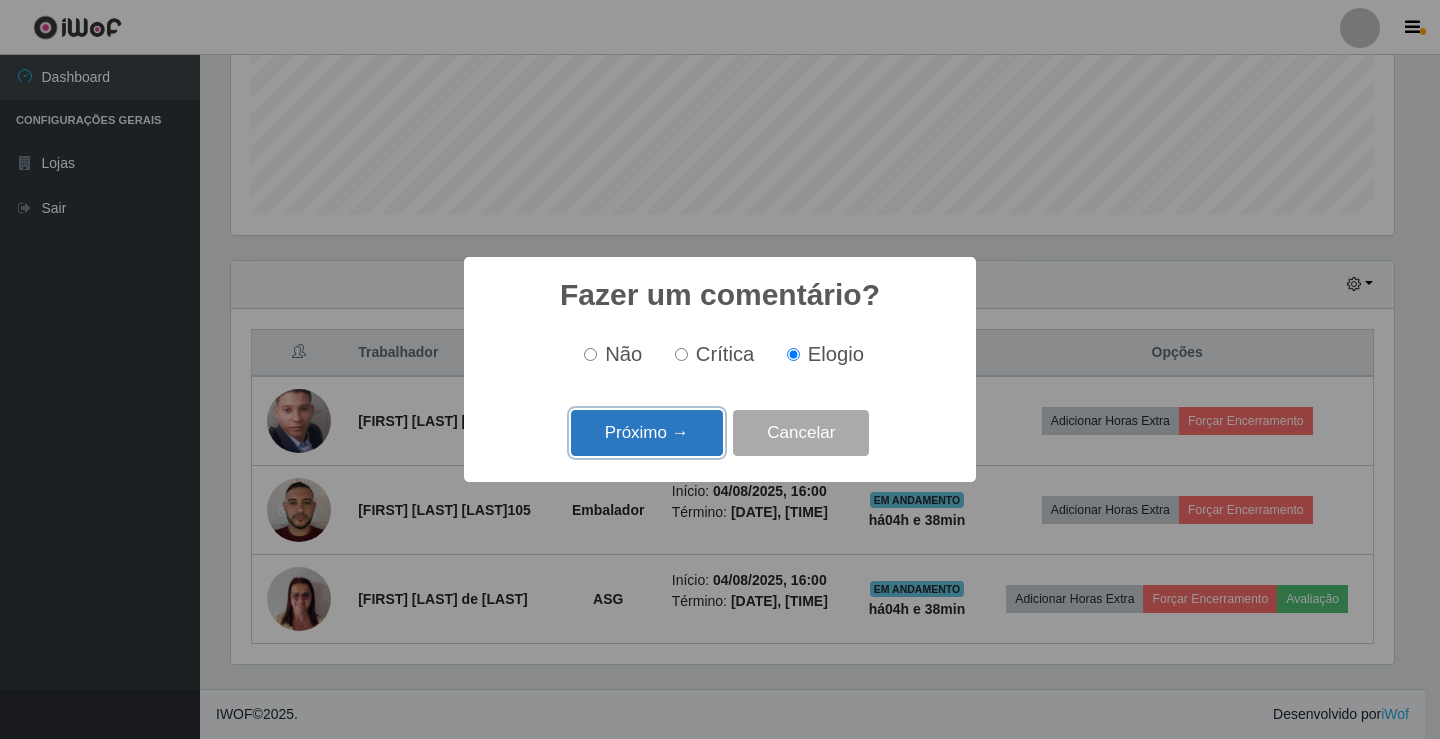 click on "Próximo →" at bounding box center [647, 433] 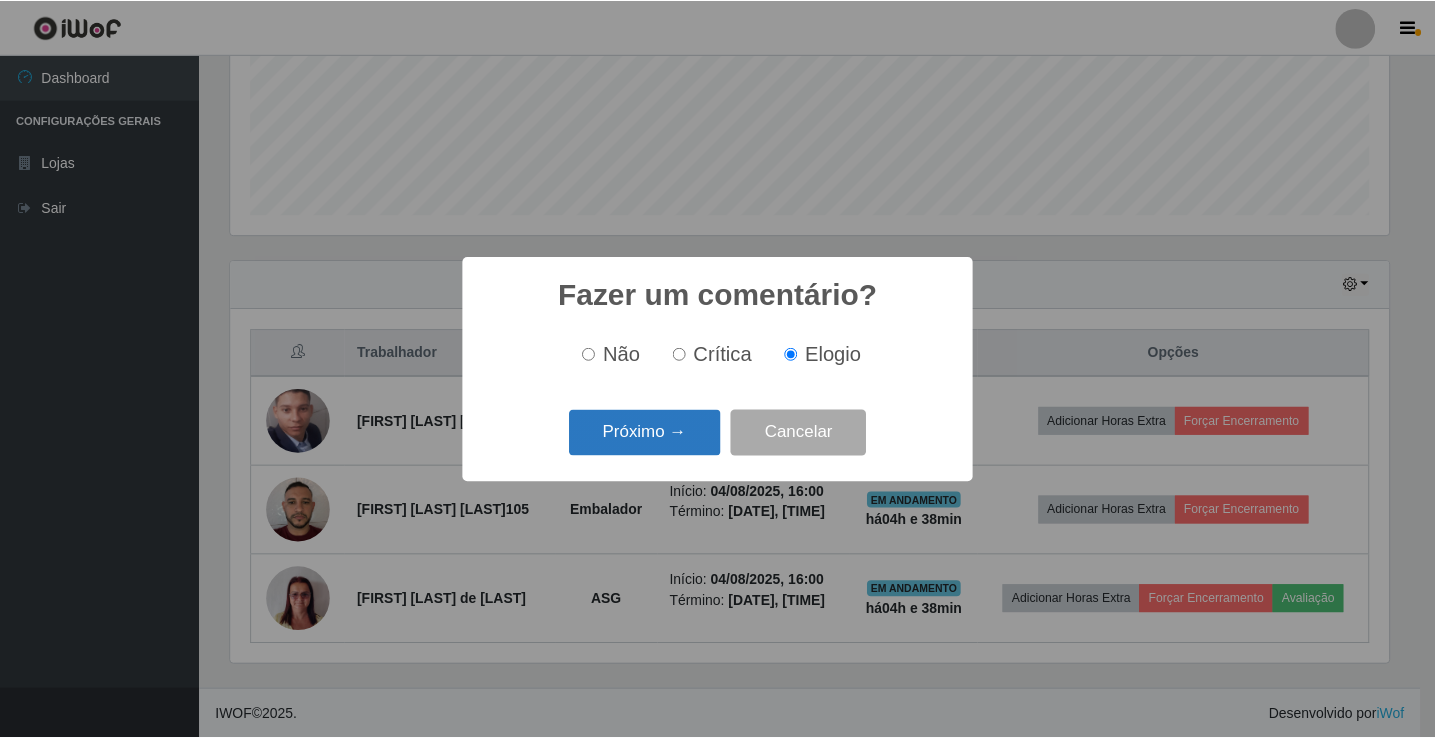 scroll, scrollTop: 999585, scrollLeft: 998837, axis: both 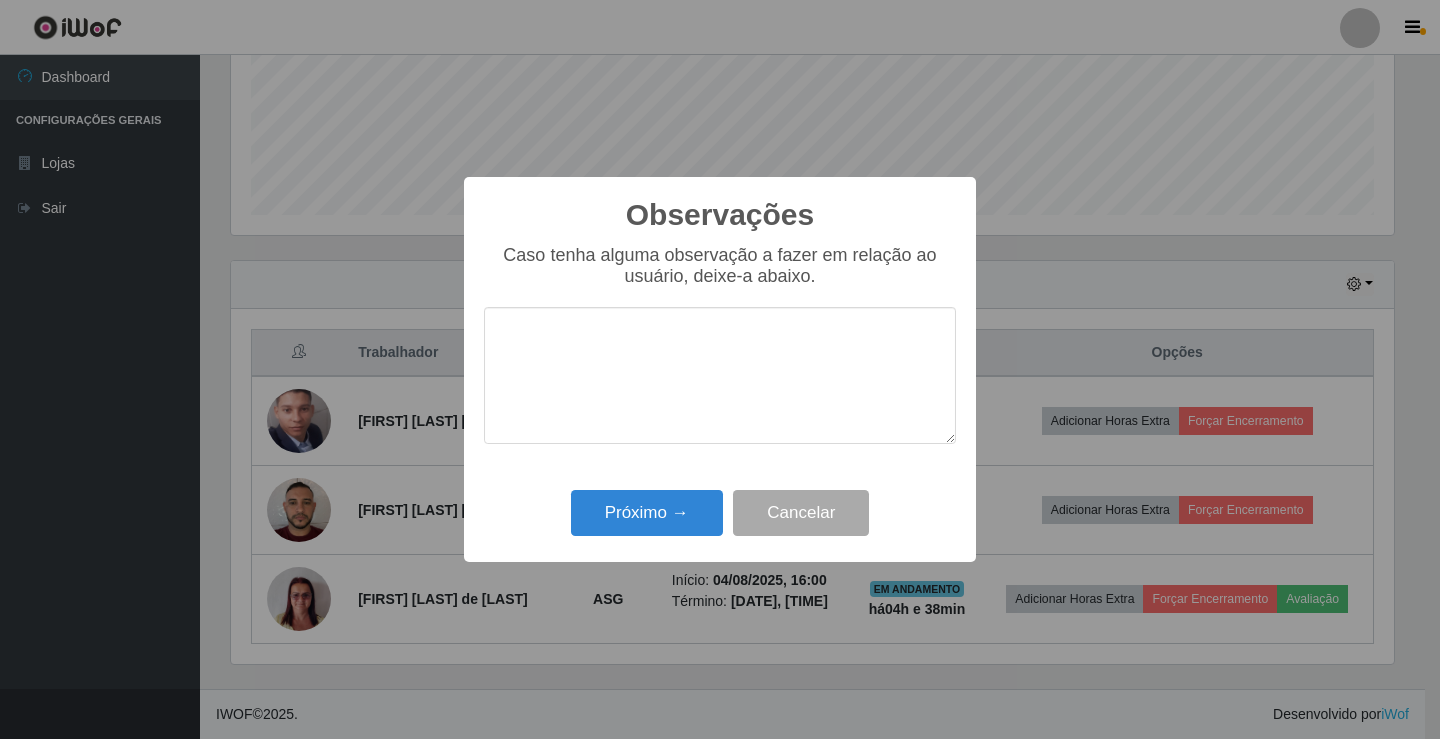click at bounding box center (720, 375) 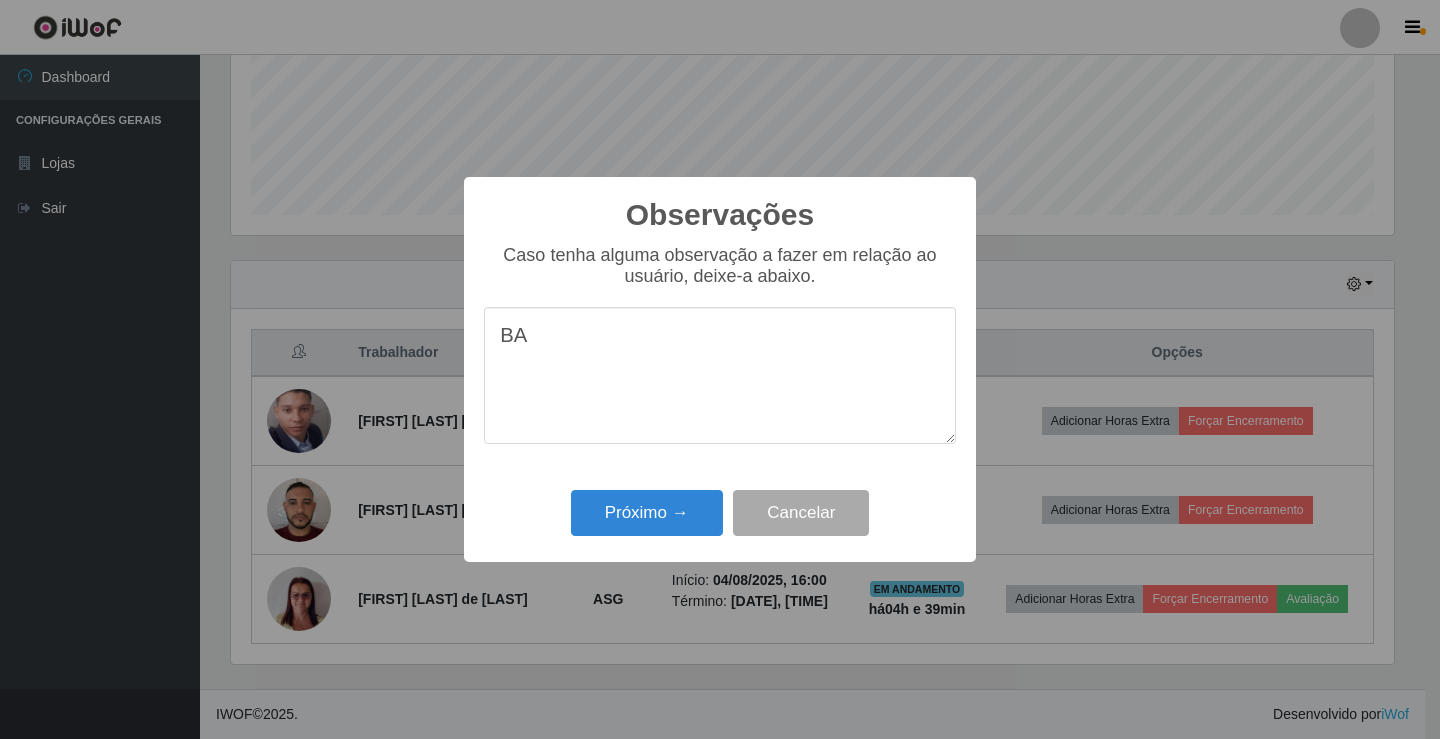 type on "B" 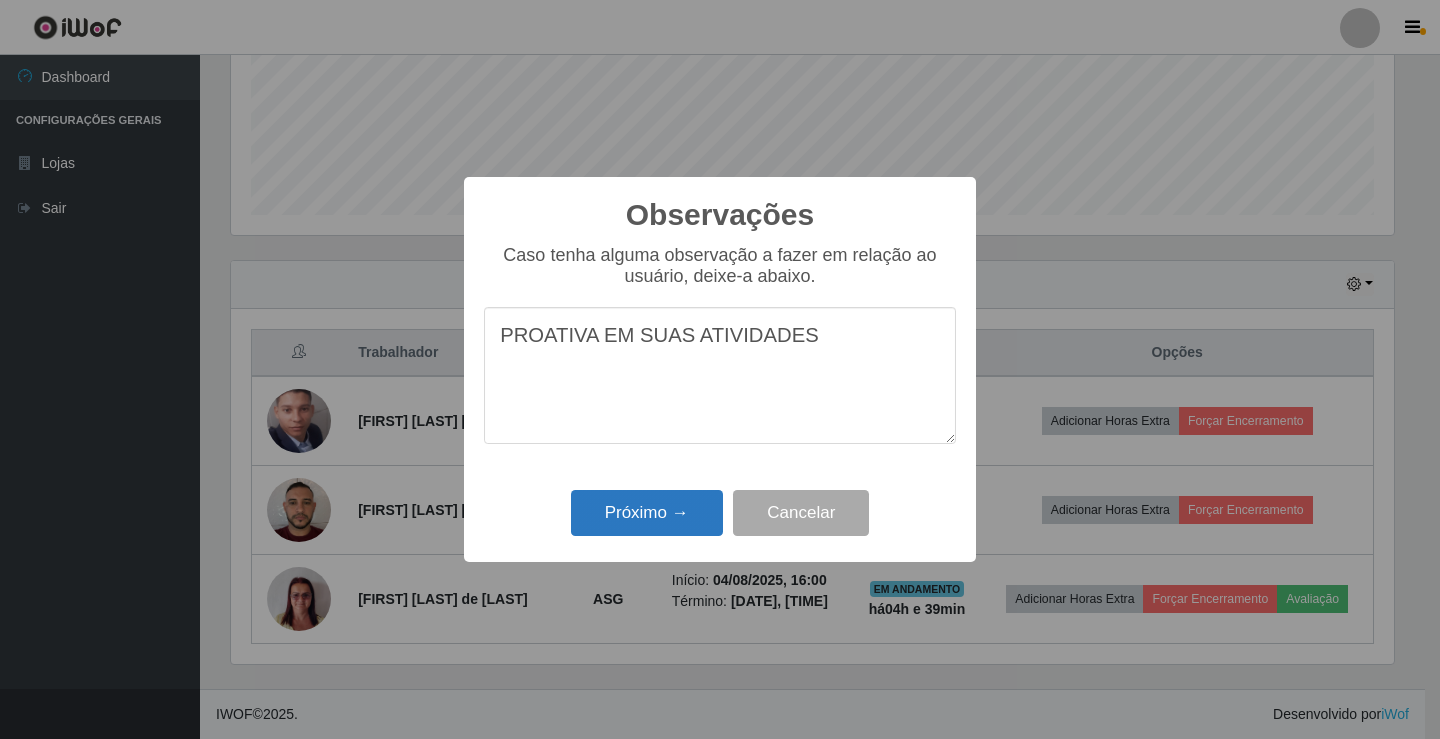 type on "PROATIVA EM SUAS ATIVIDADES" 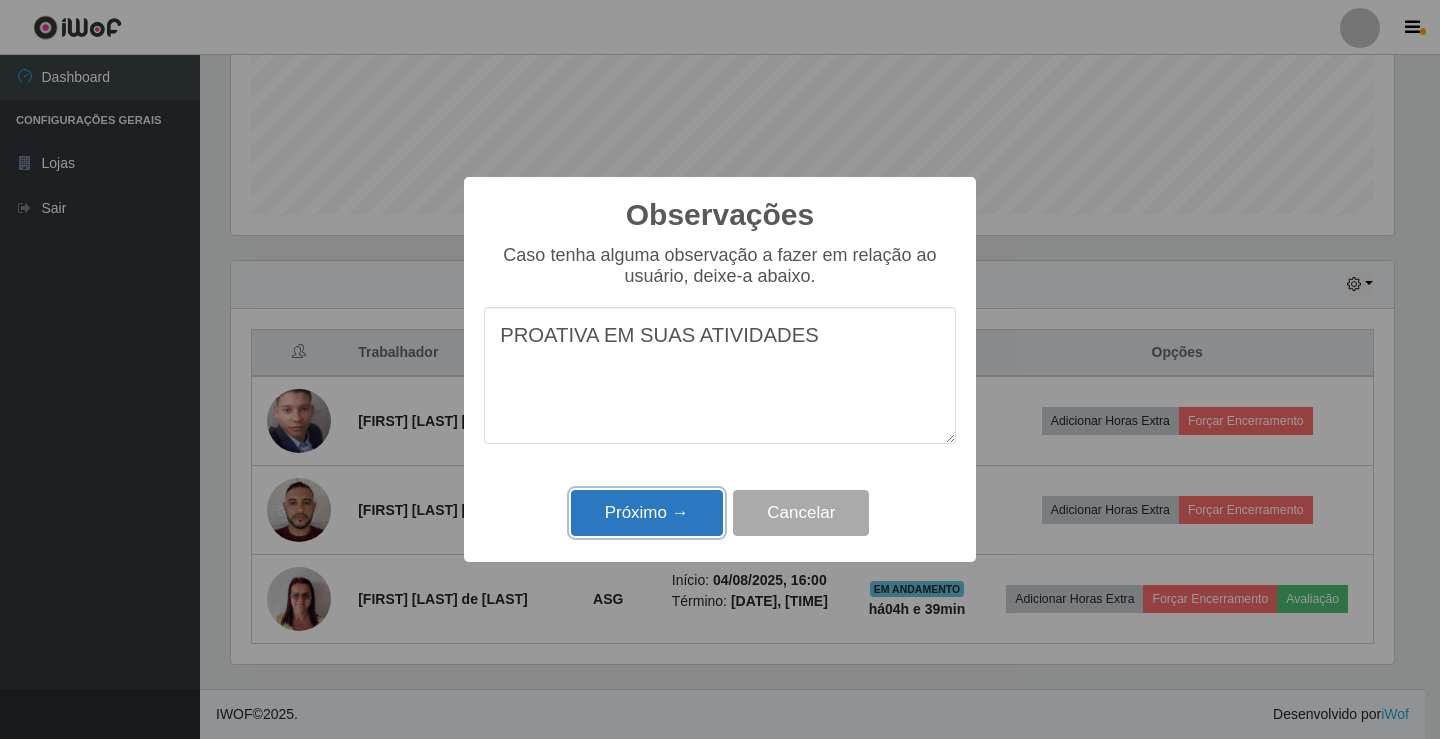 click on "Próximo →" at bounding box center (647, 513) 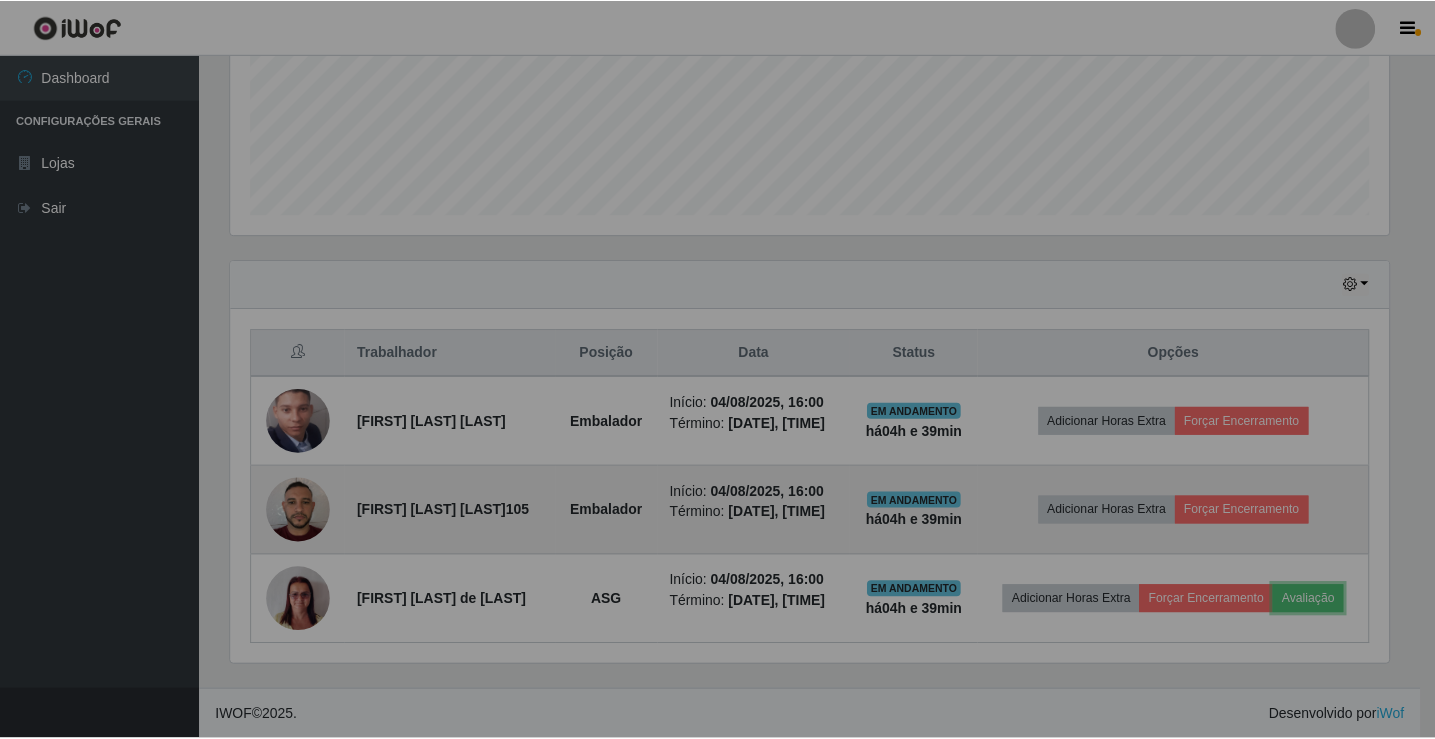 scroll, scrollTop: 999585, scrollLeft: 998827, axis: both 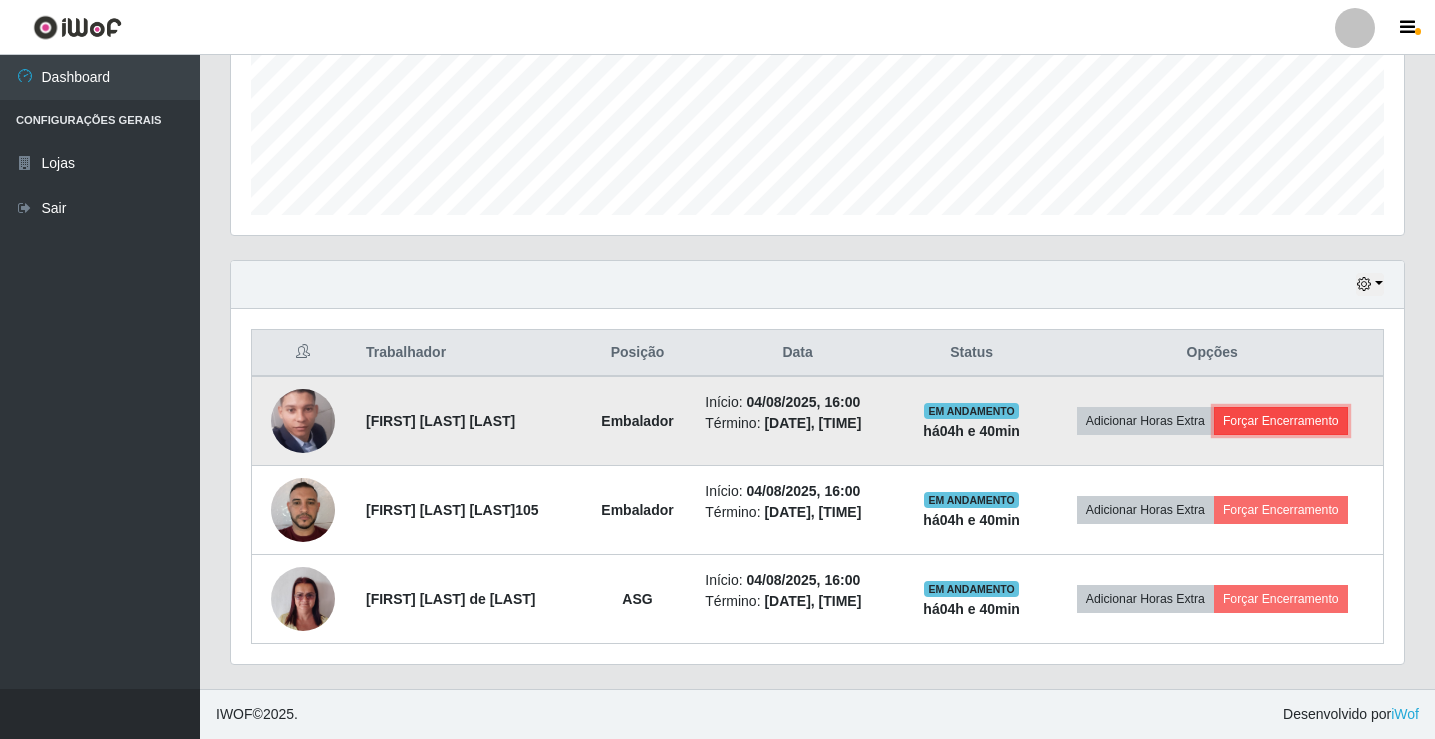 click on "Forçar Encerramento" at bounding box center (1281, 421) 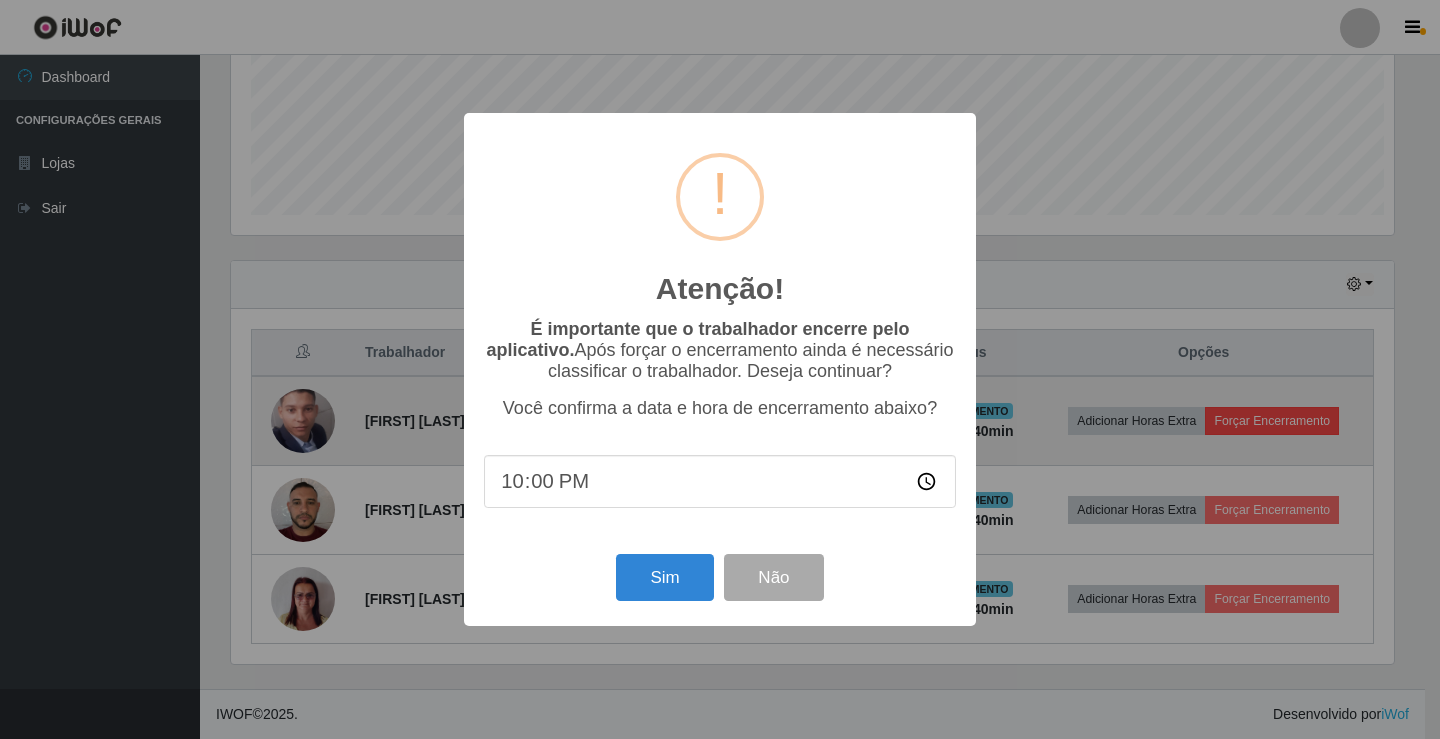 scroll, scrollTop: 999585, scrollLeft: 998837, axis: both 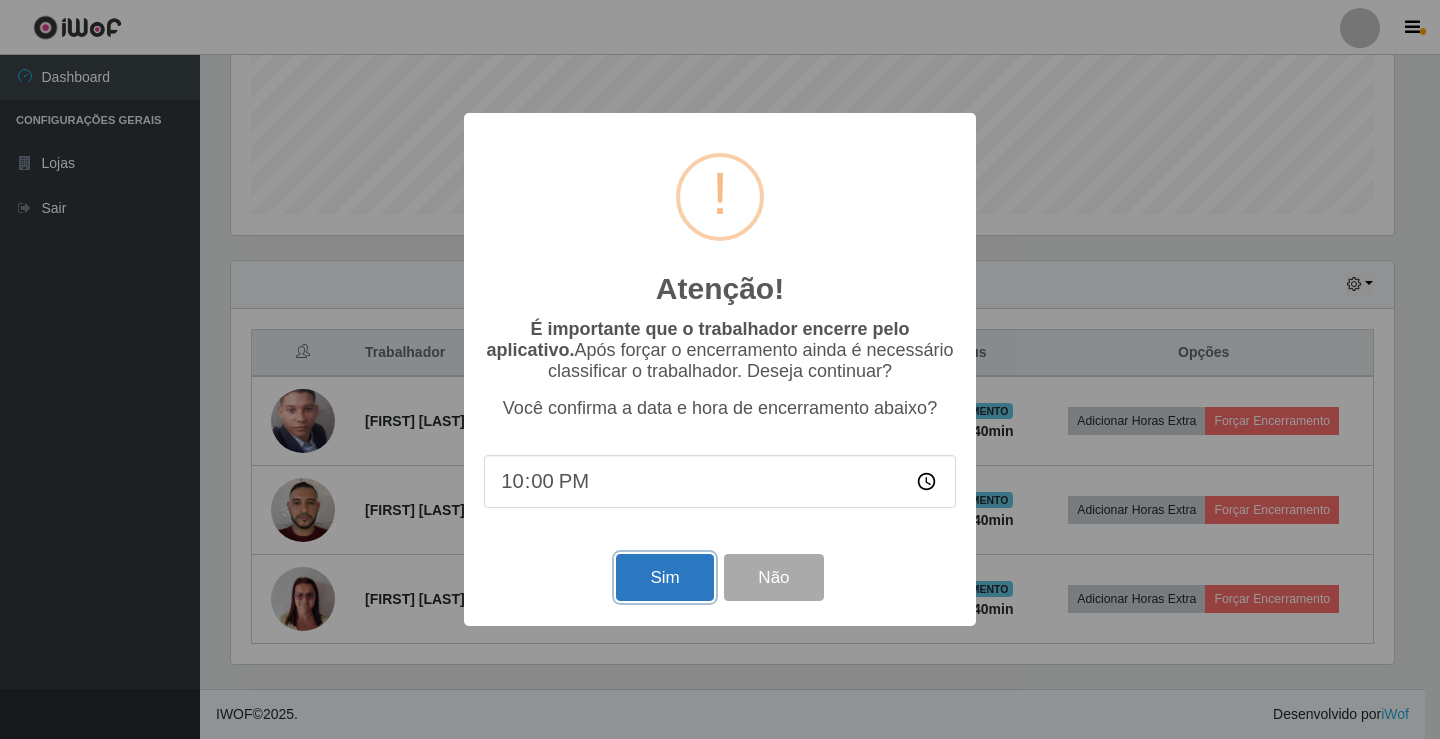 click on "Sim" at bounding box center [664, 577] 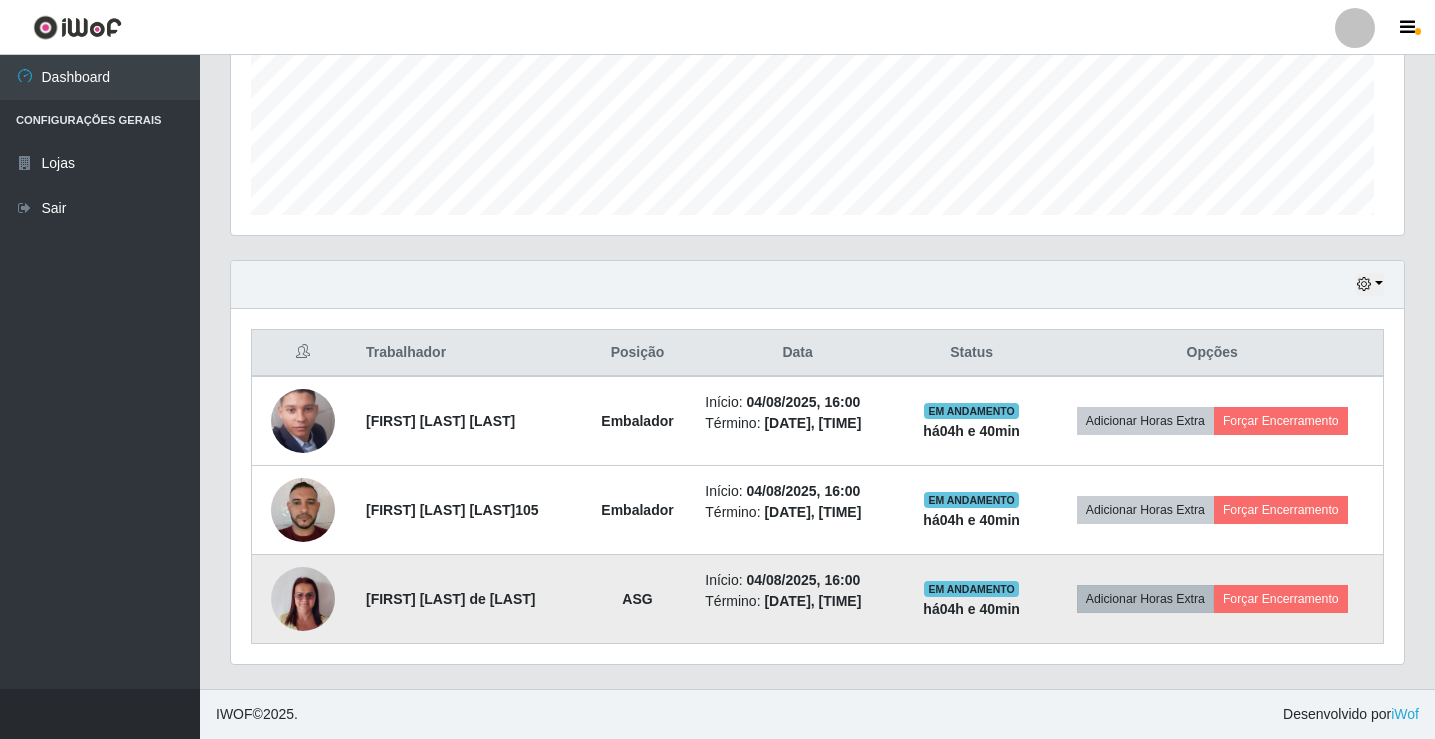 scroll, scrollTop: 999585, scrollLeft: 998827, axis: both 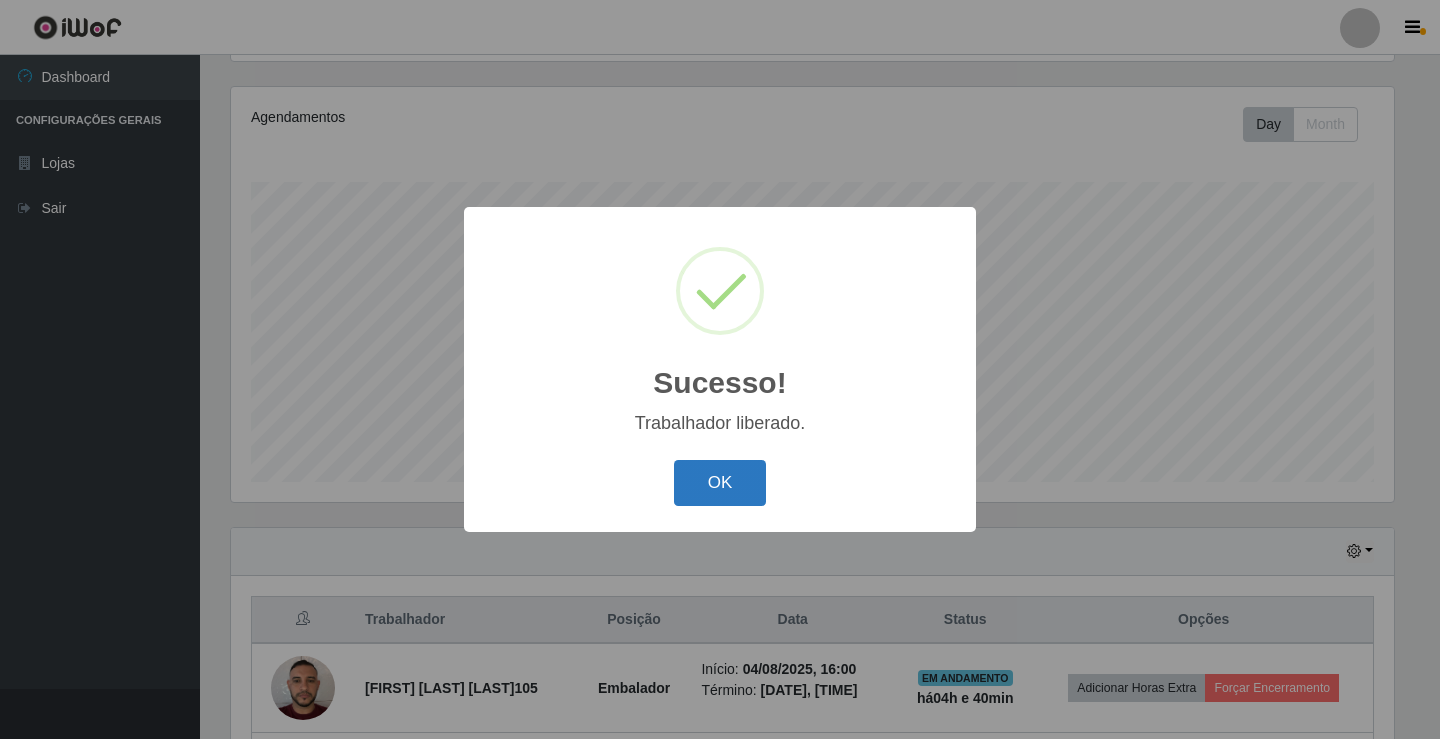 click on "OK" at bounding box center [720, 483] 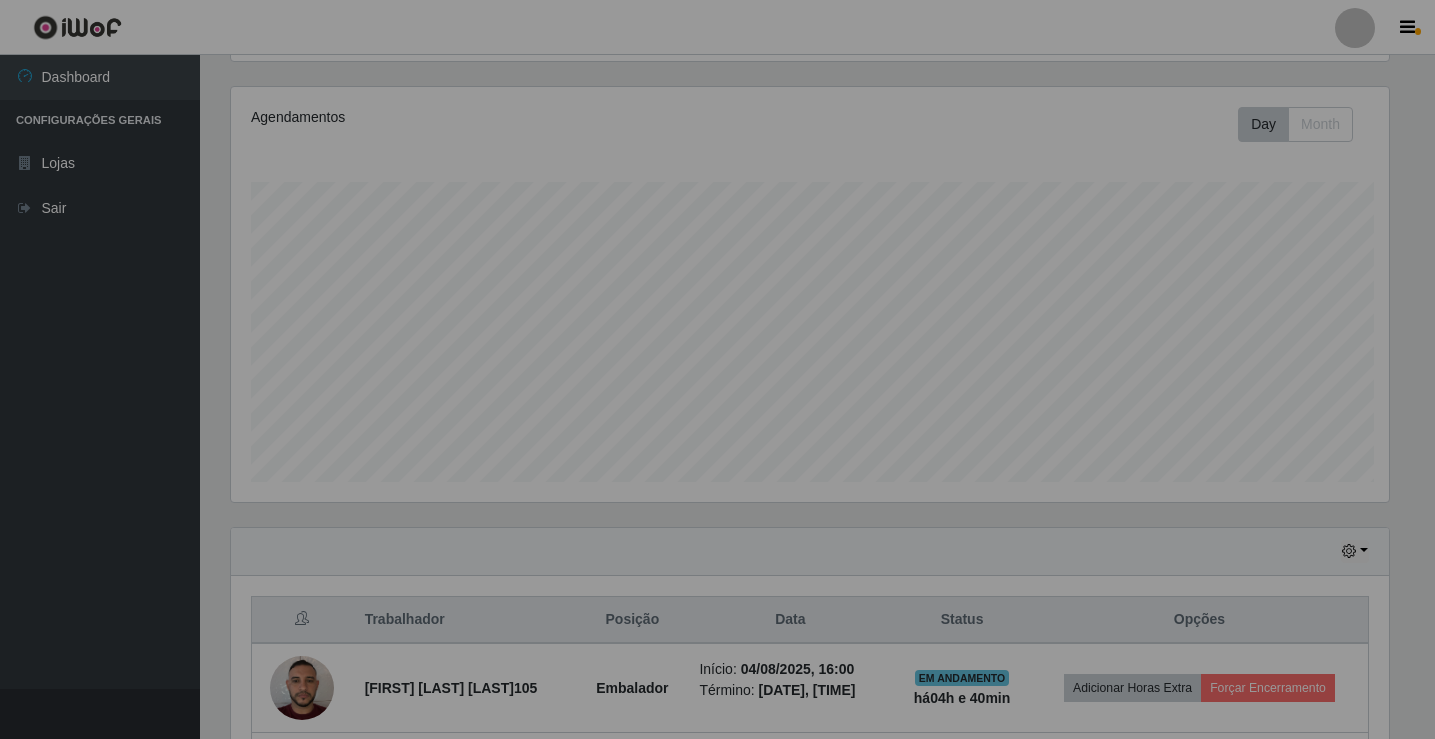 scroll, scrollTop: 999585, scrollLeft: 998827, axis: both 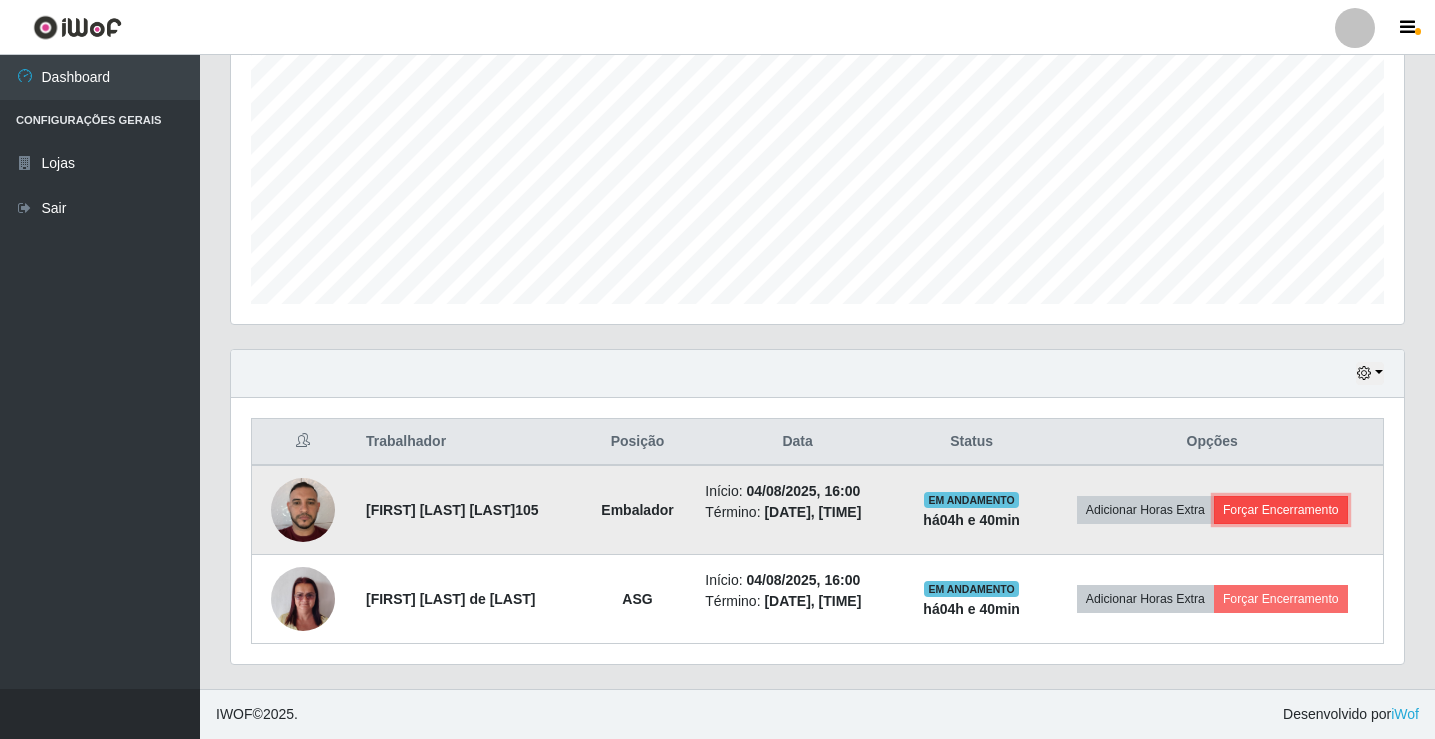 click on "Forçar Encerramento" at bounding box center (1281, 510) 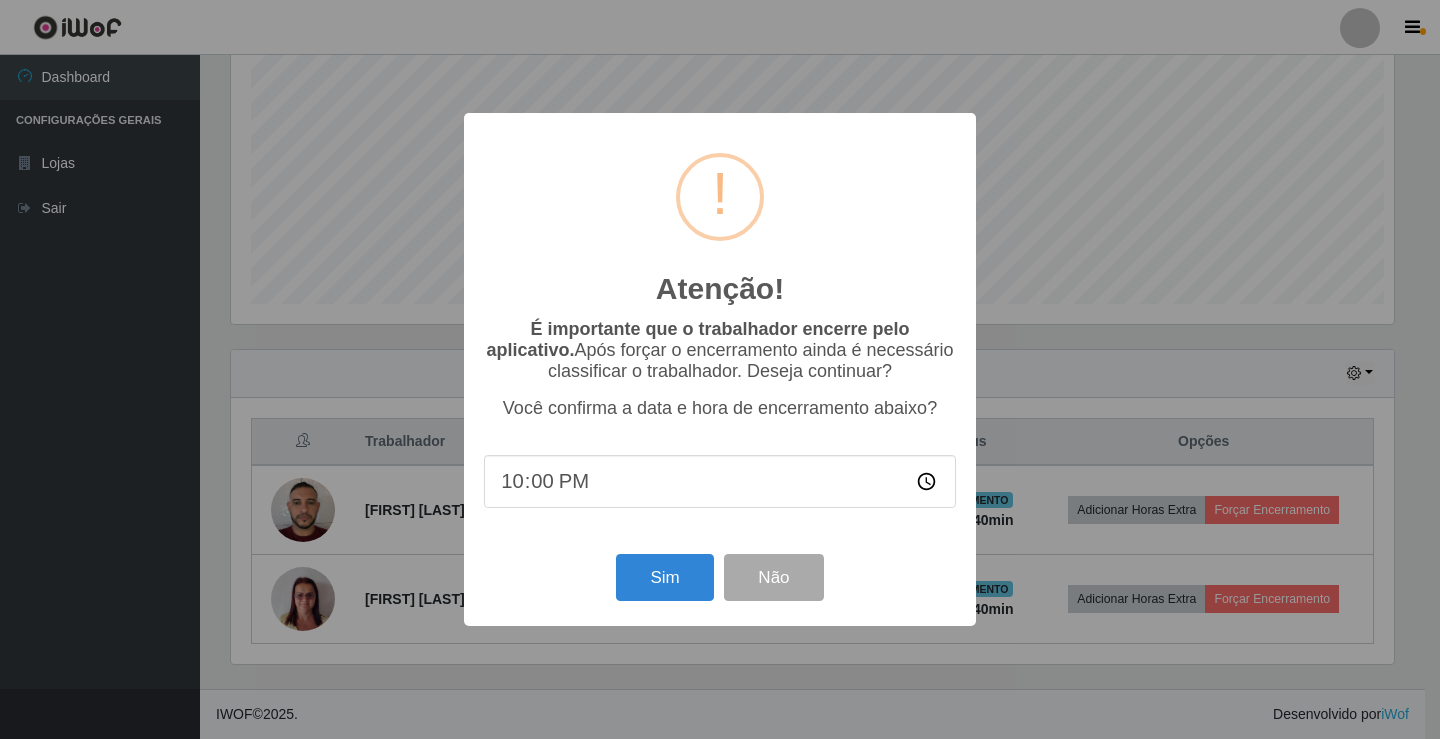 scroll, scrollTop: 999585, scrollLeft: 998837, axis: both 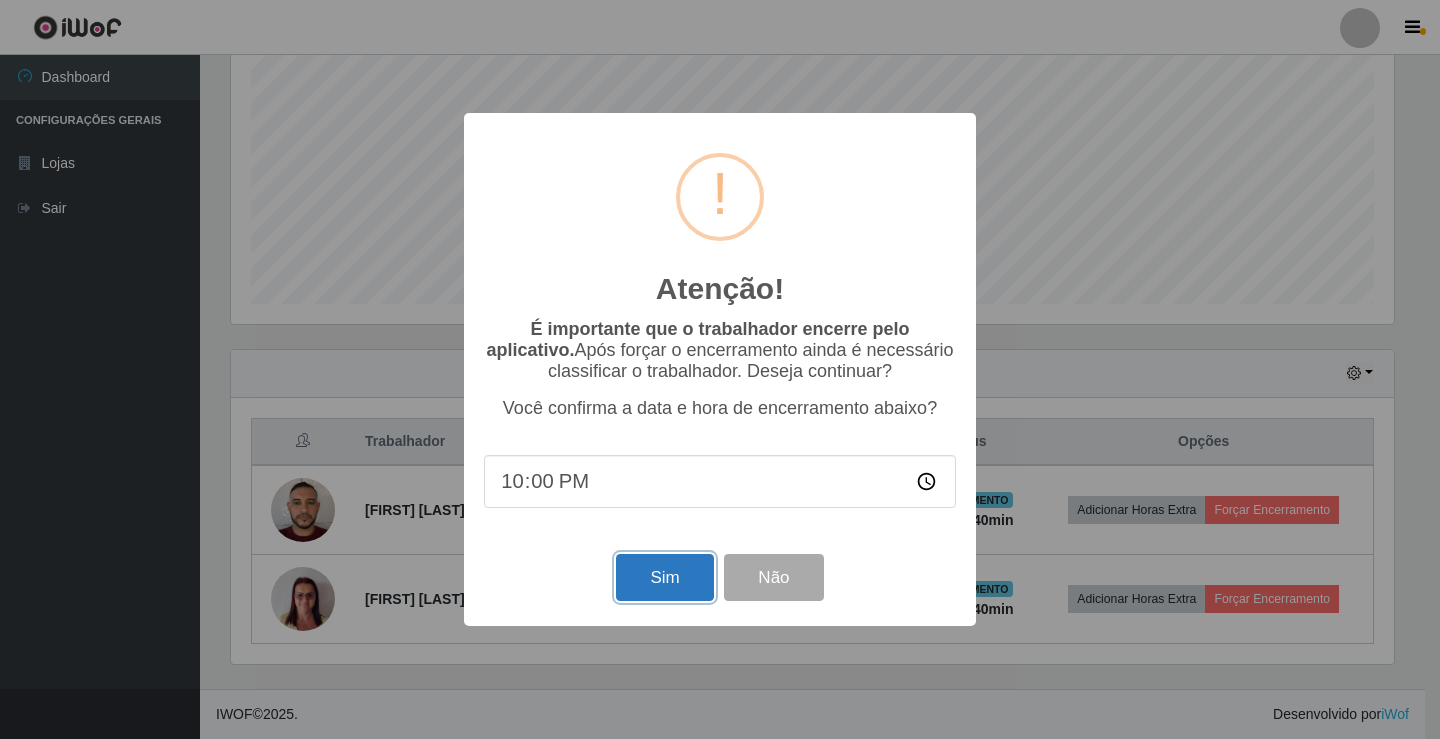 click on "Sim" at bounding box center [664, 577] 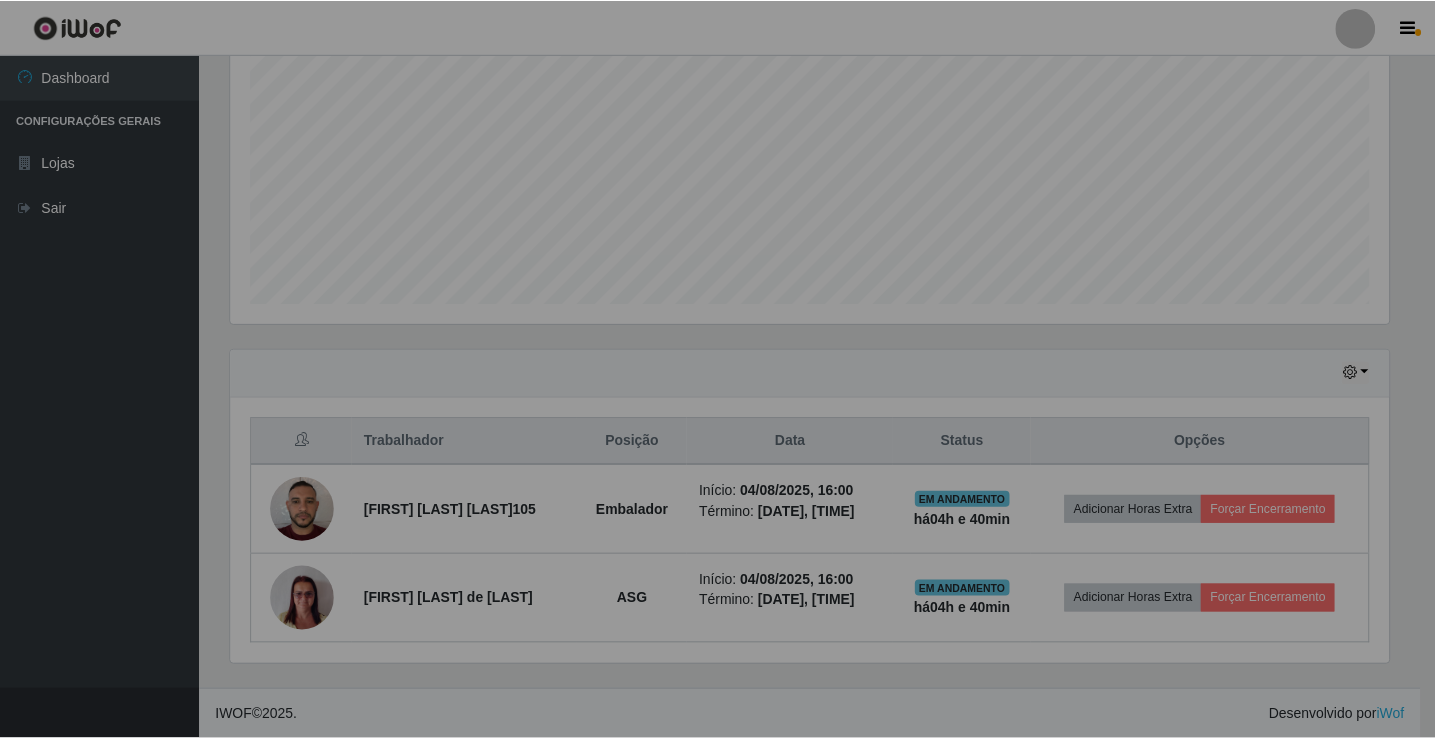scroll, scrollTop: 999585, scrollLeft: 998827, axis: both 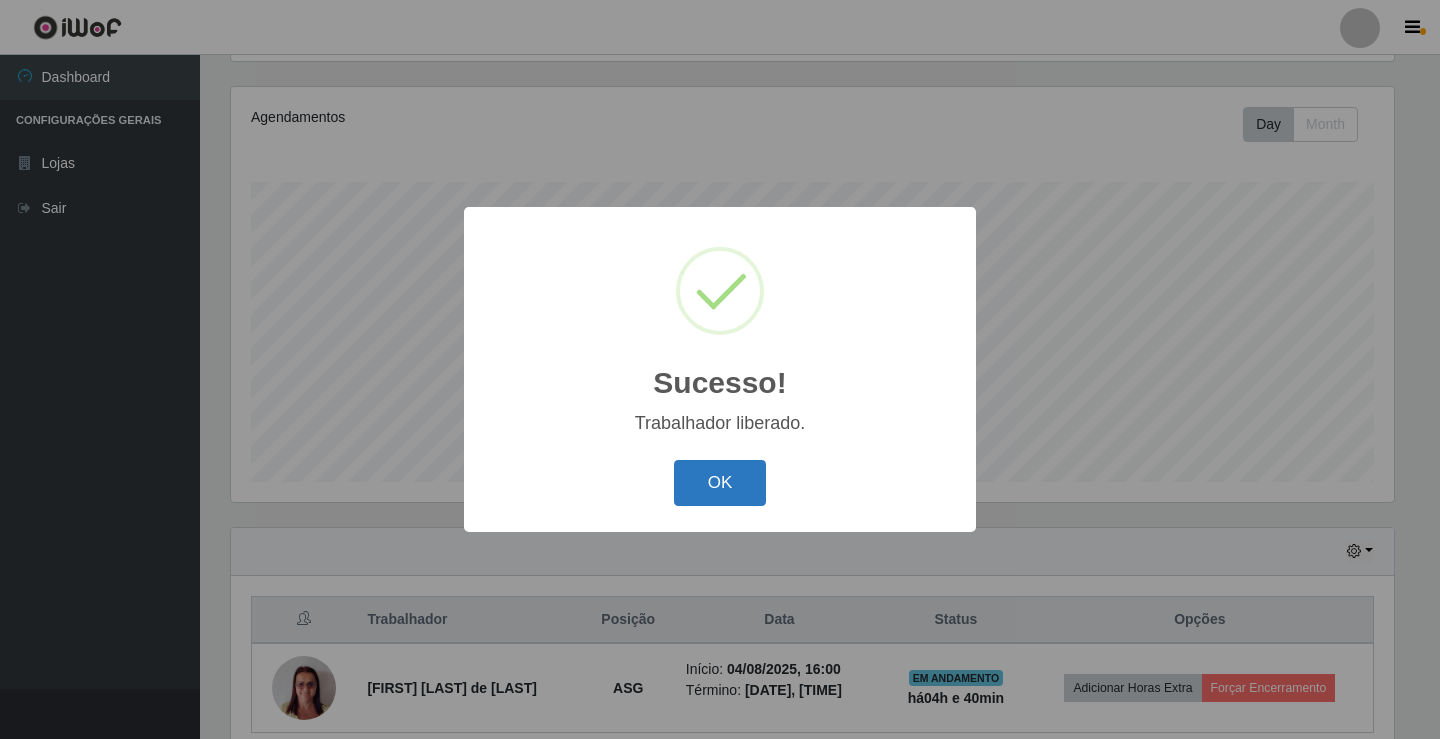click on "OK" at bounding box center [720, 483] 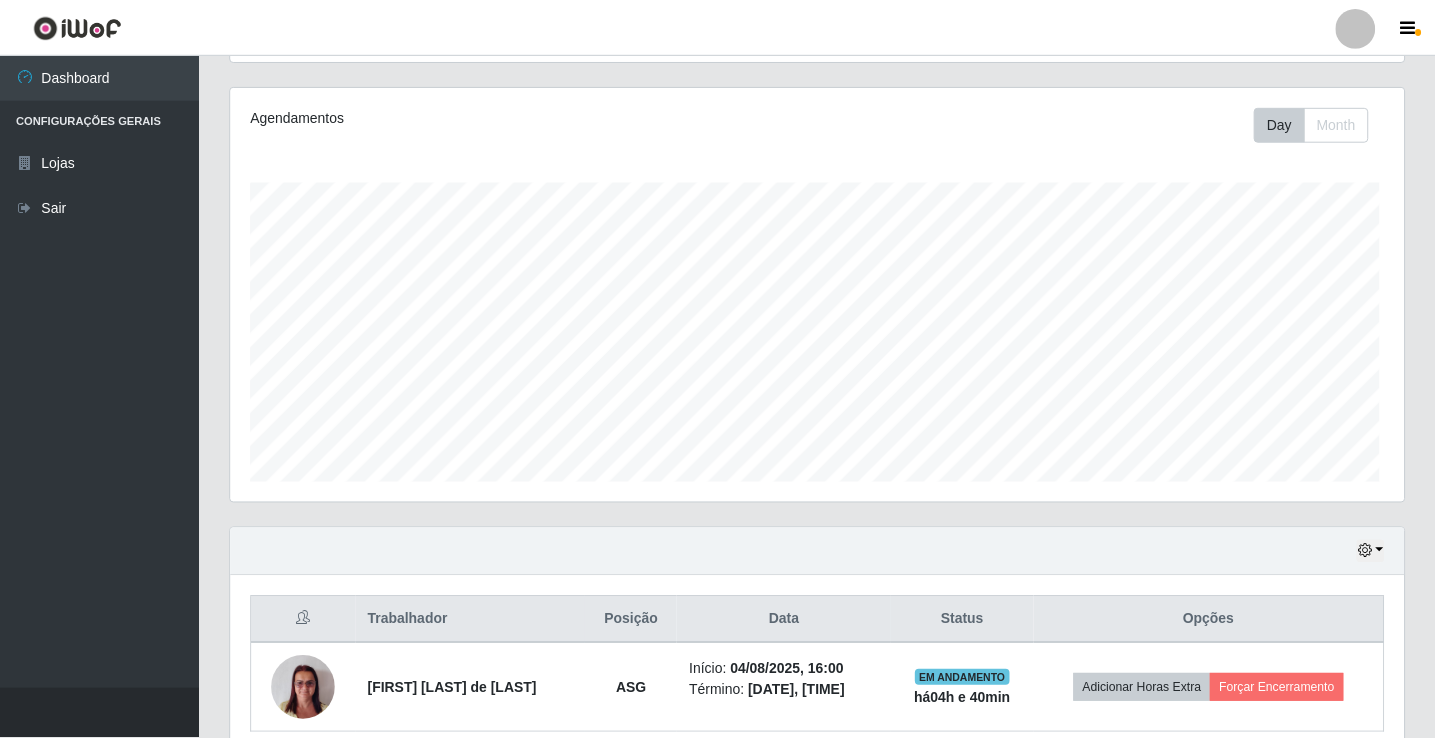 scroll, scrollTop: 999585, scrollLeft: 998827, axis: both 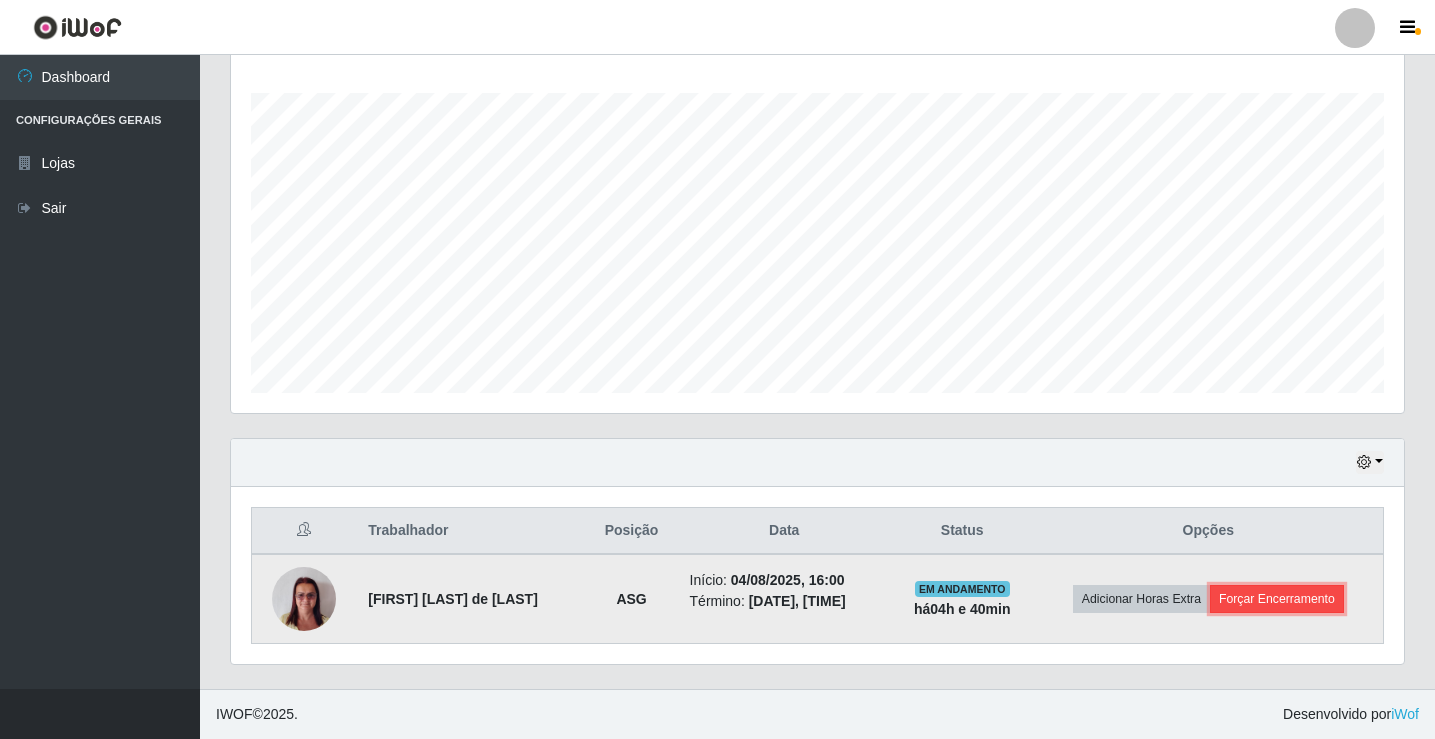 click on "Forçar Encerramento" at bounding box center [1277, 599] 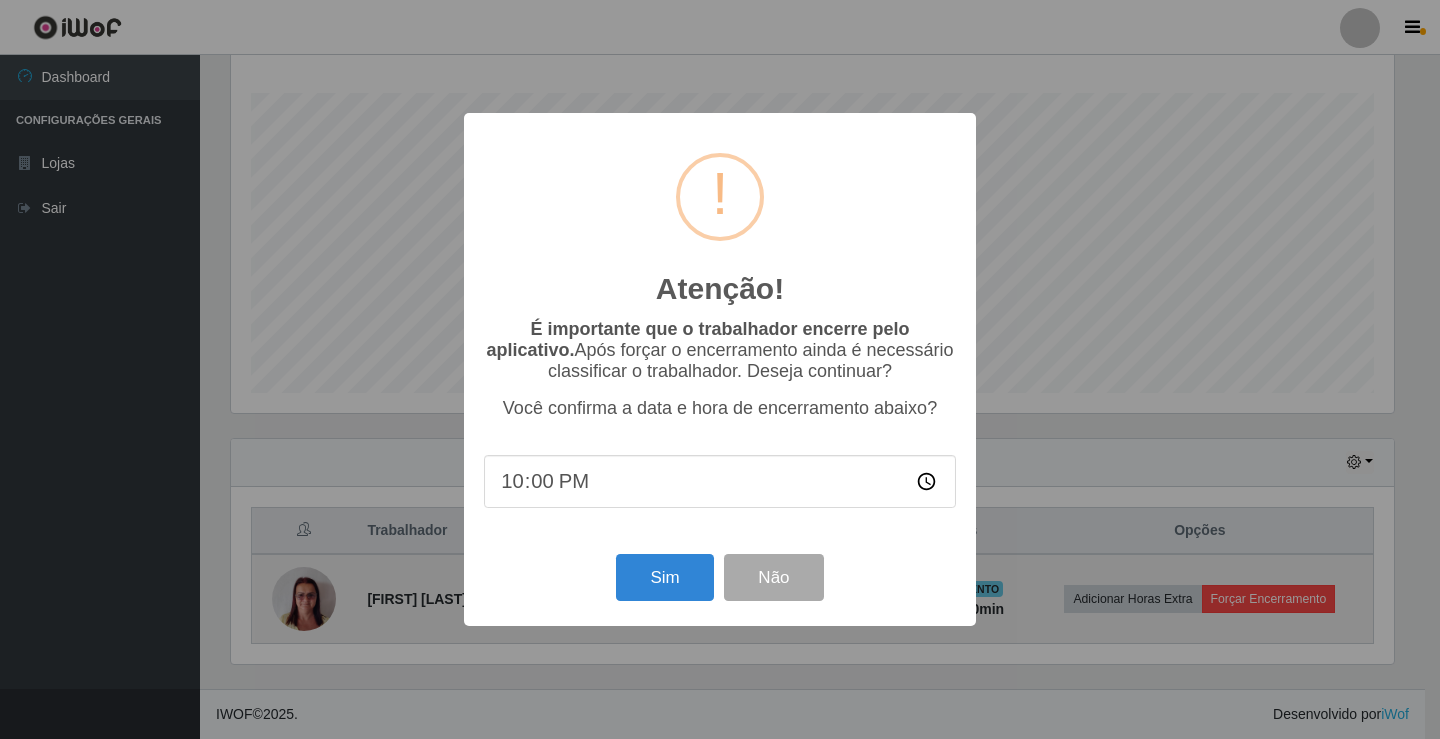 scroll, scrollTop: 999585, scrollLeft: 998837, axis: both 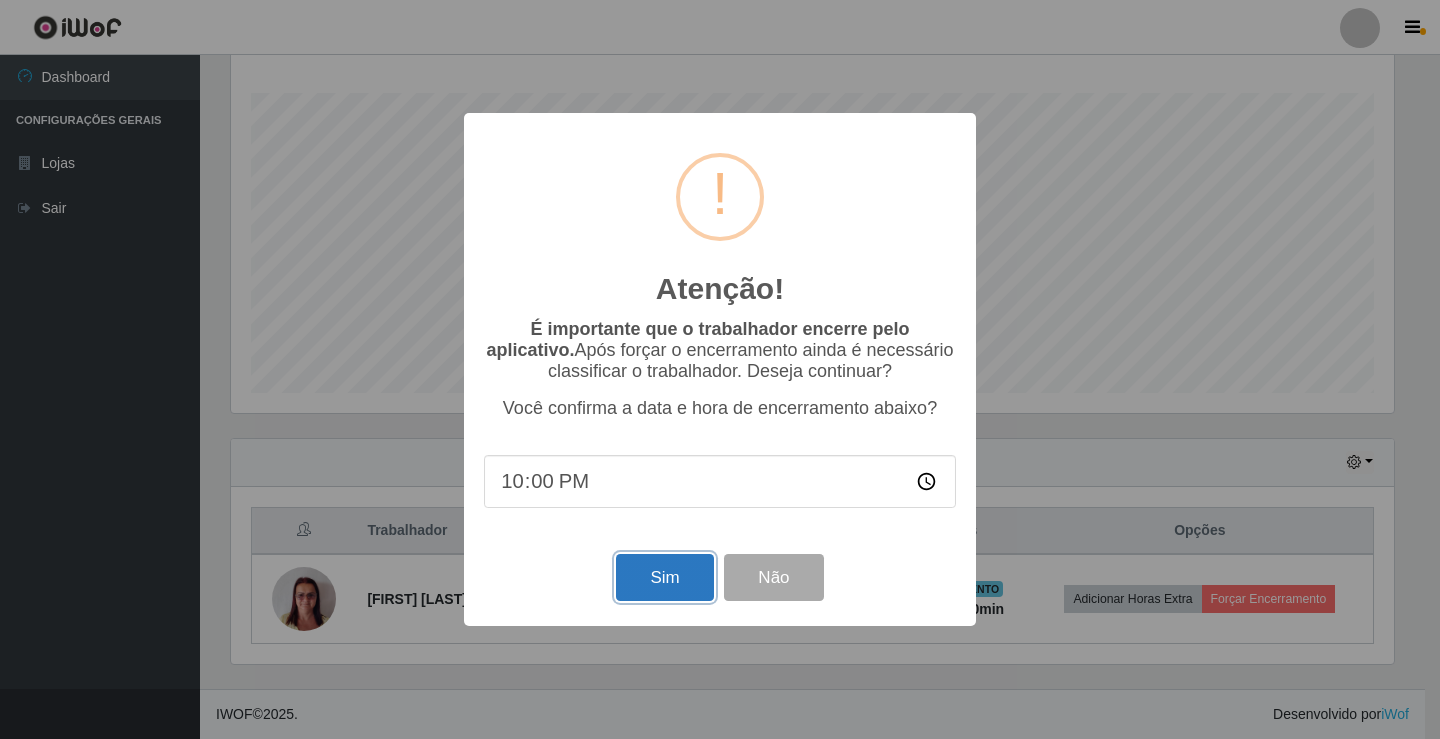 click on "Sim" at bounding box center [664, 577] 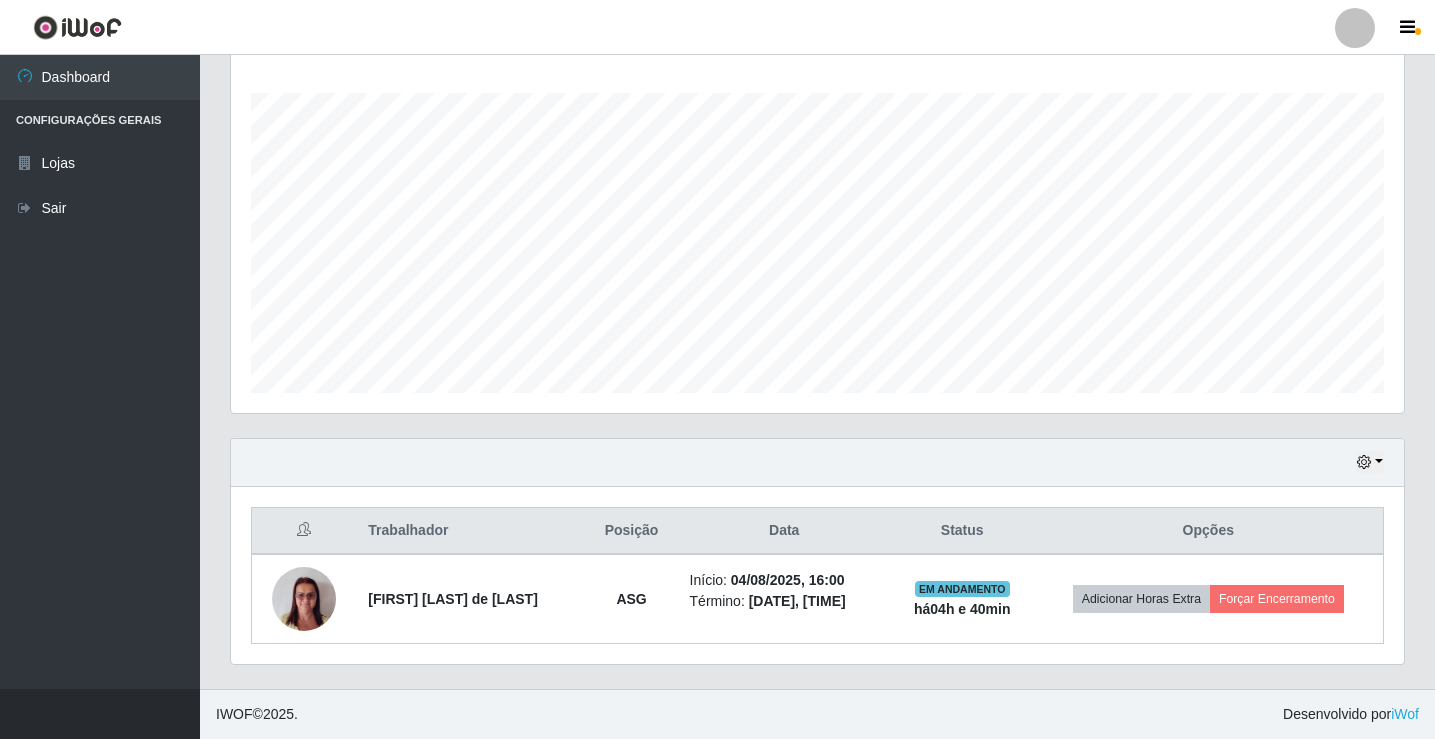 scroll, scrollTop: 999585, scrollLeft: 998827, axis: both 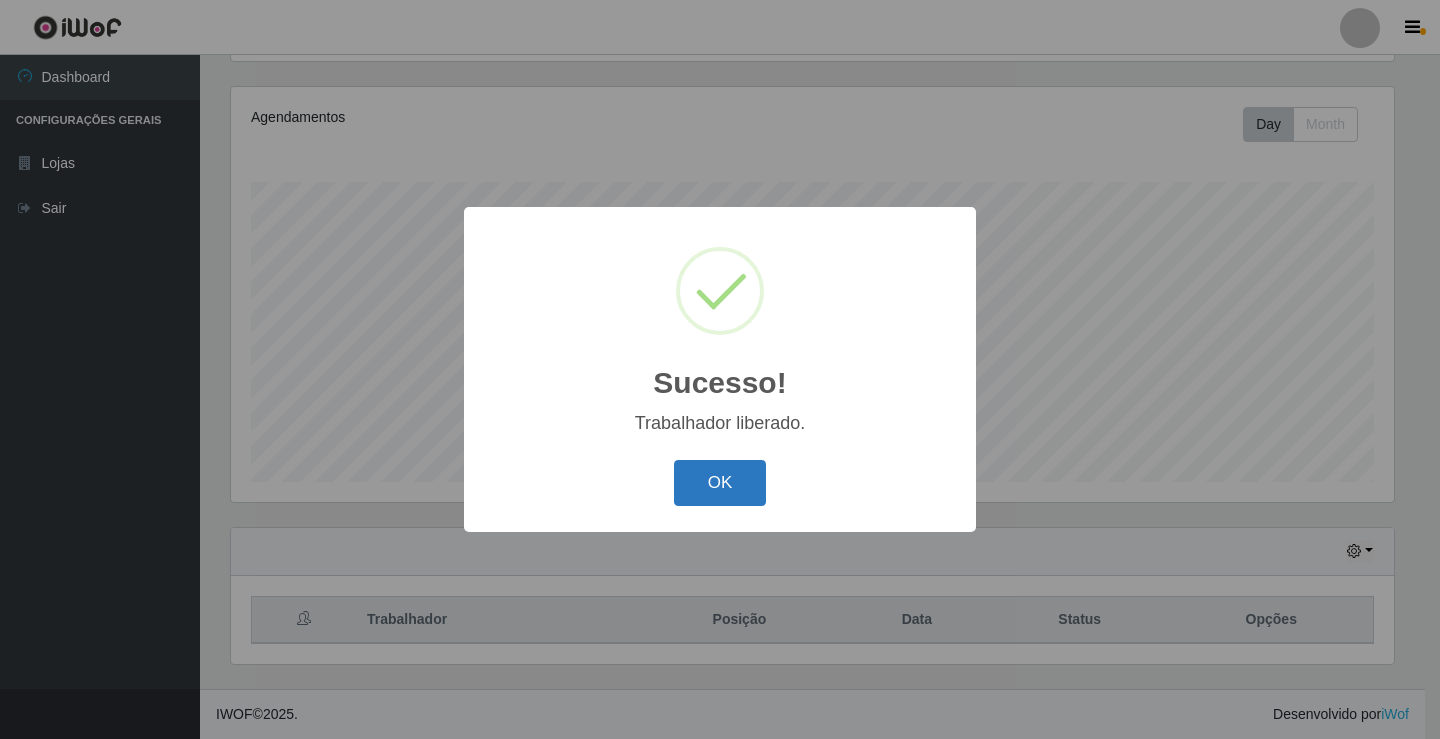 click on "OK" at bounding box center (720, 483) 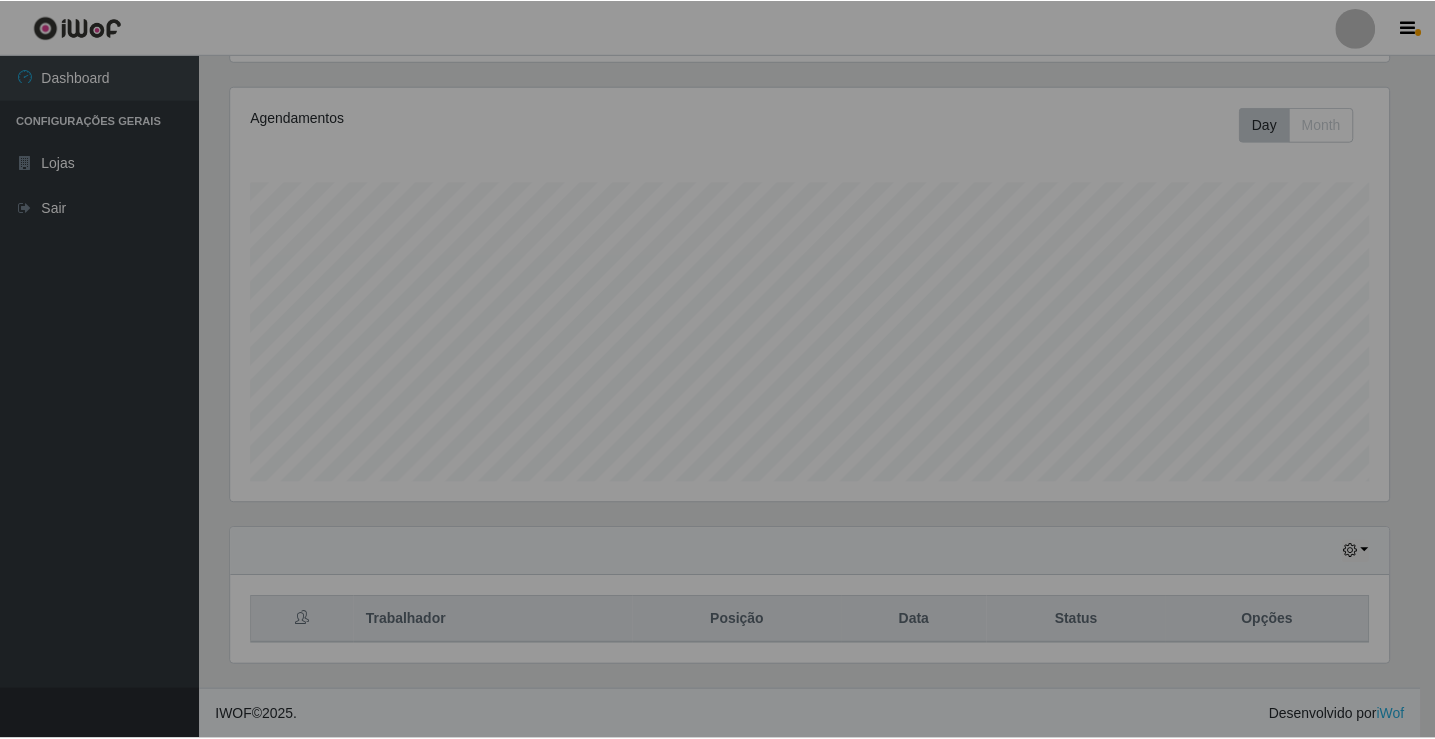 scroll, scrollTop: 999585, scrollLeft: 998827, axis: both 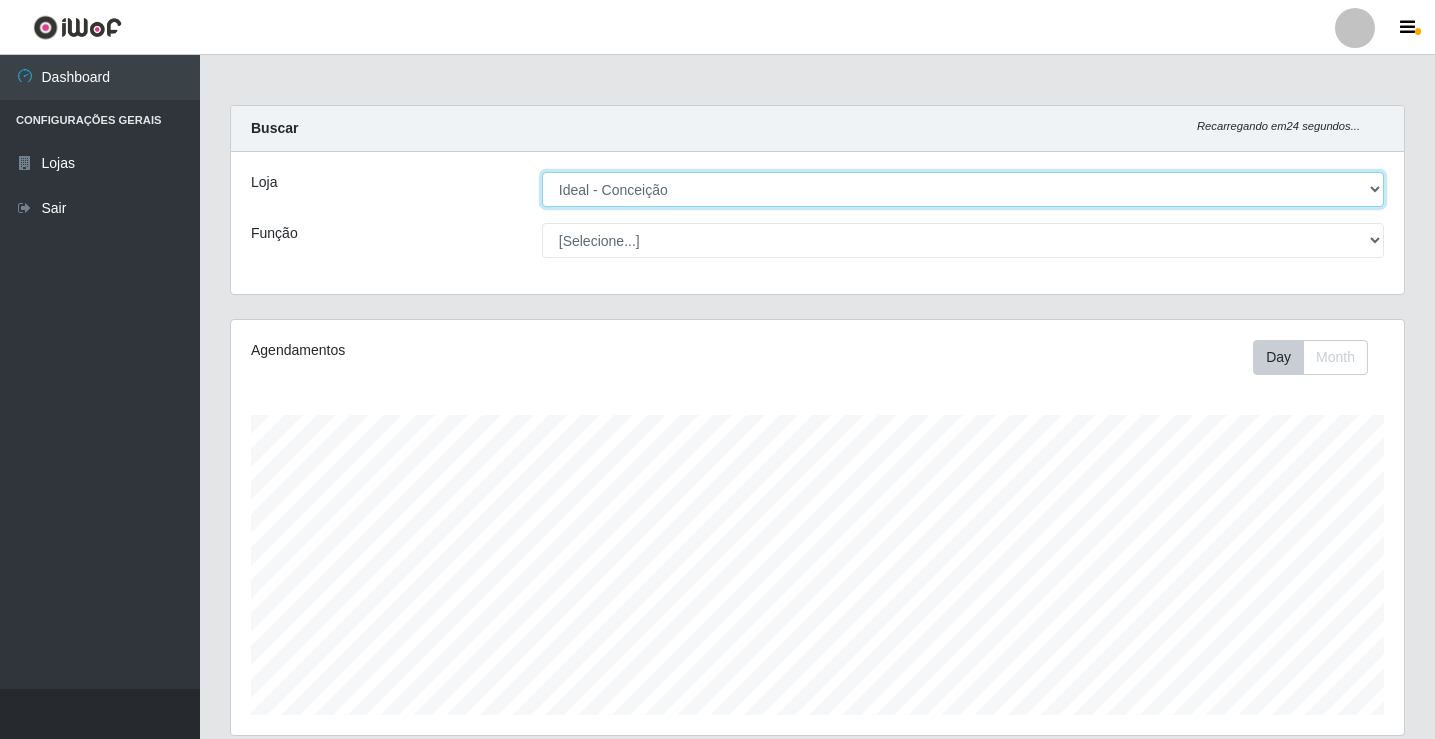 drag, startPoint x: 1374, startPoint y: 191, endPoint x: 1363, endPoint y: 199, distance: 13.601471 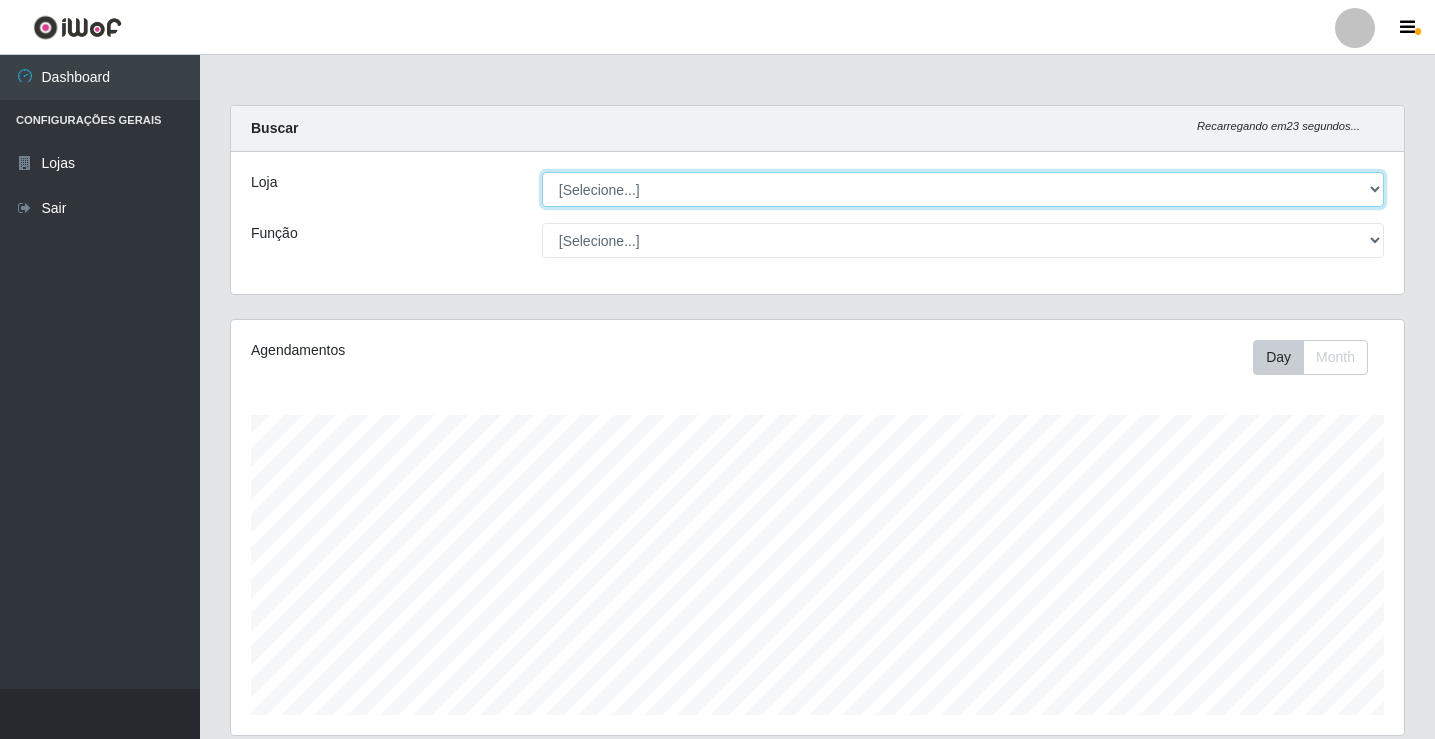 click on "[Selecione...] Ideal - Conceição" at bounding box center [963, 189] 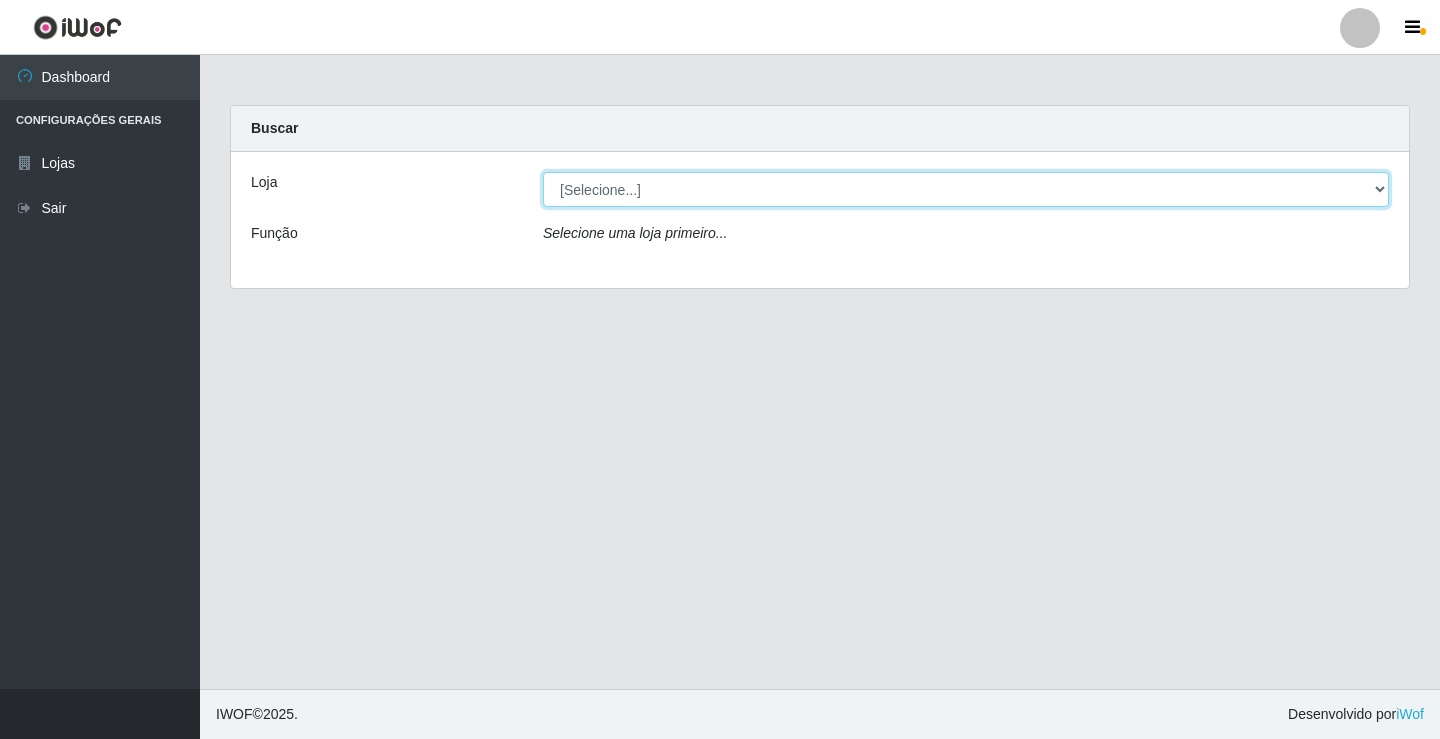 click on "[Selecione...] Ideal - Conceição" at bounding box center [966, 189] 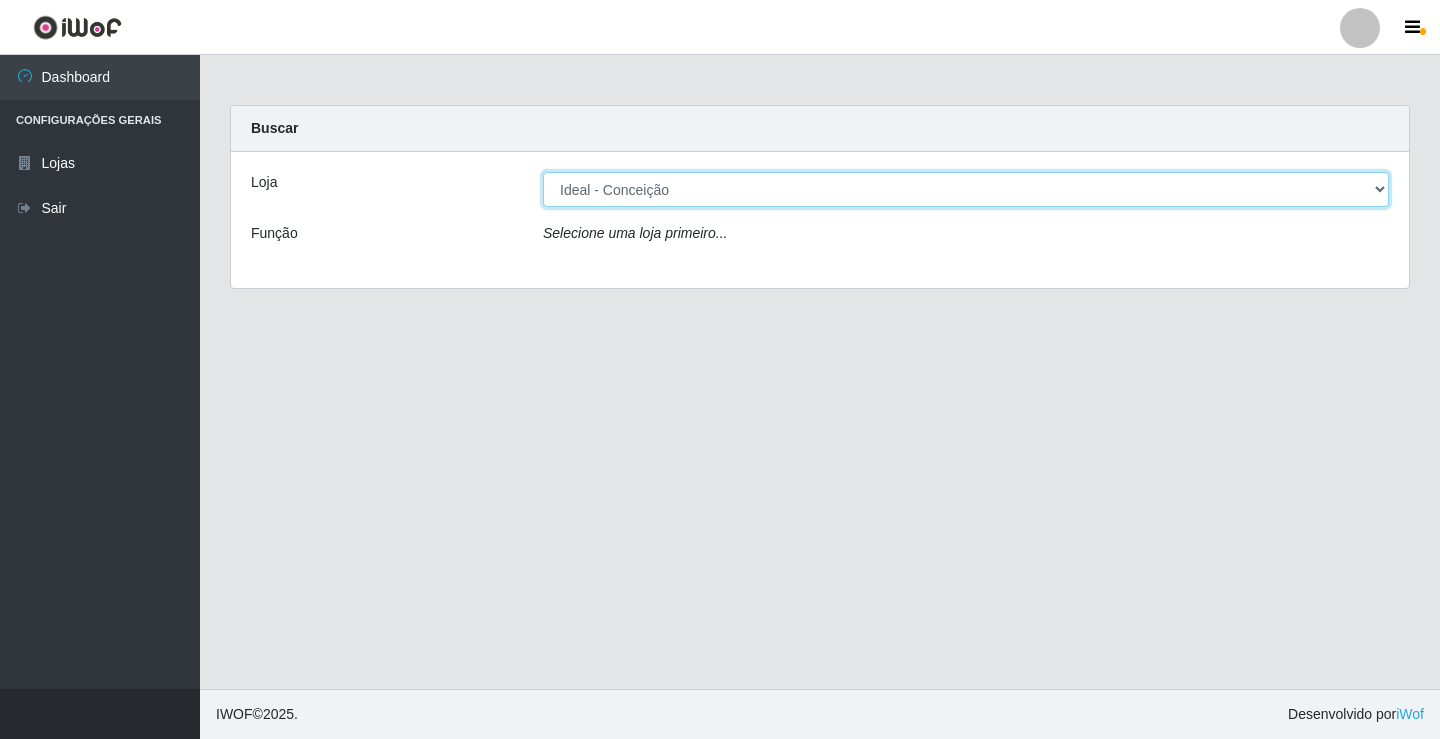 click on "[Selecione...] Ideal - Conceição" at bounding box center (966, 189) 